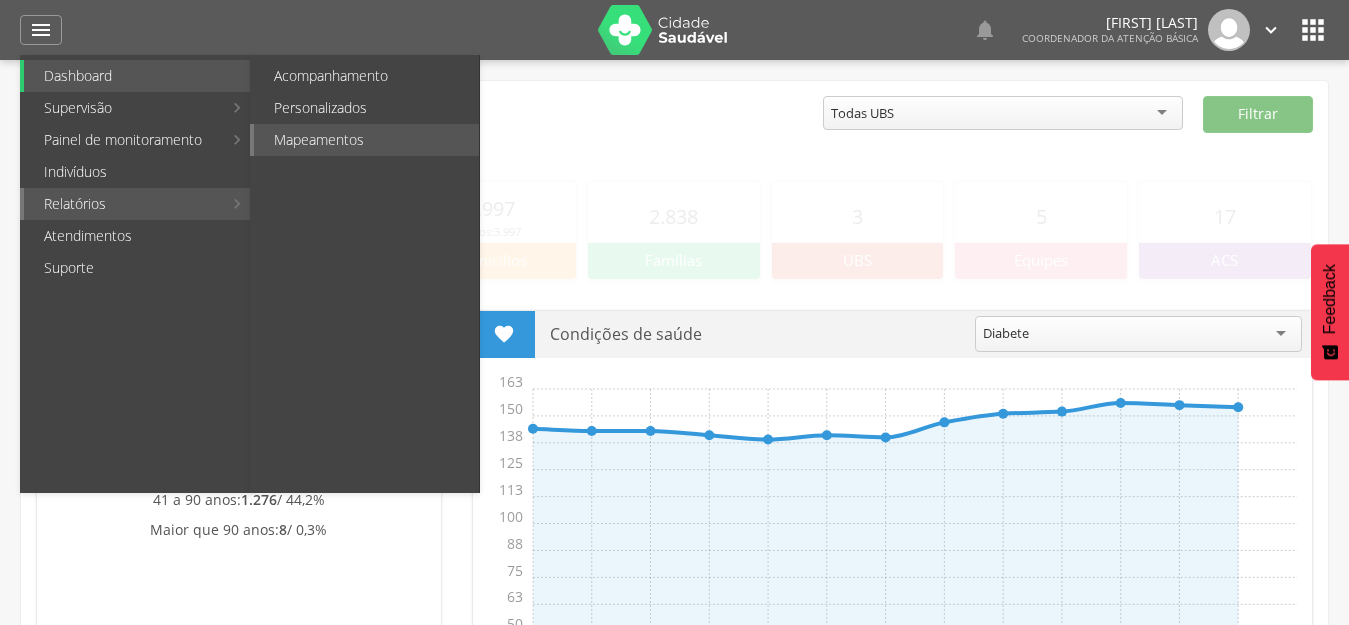 scroll, scrollTop: 0, scrollLeft: 0, axis: both 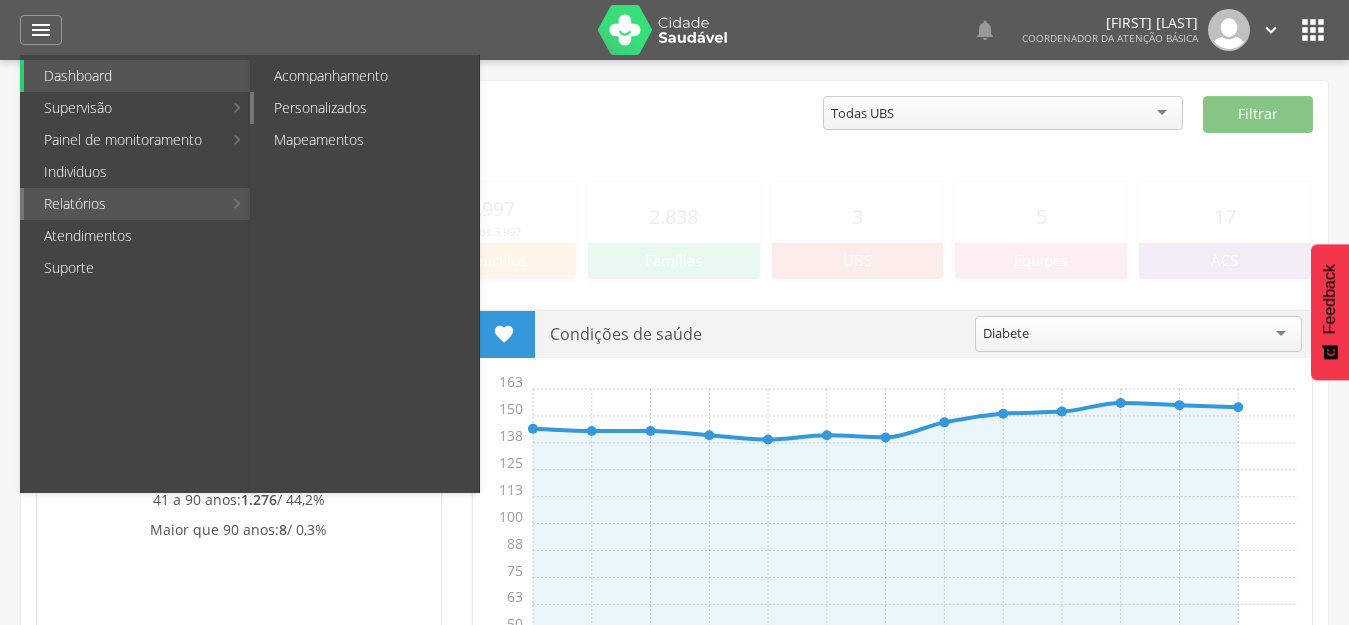 click on "Personalizados" at bounding box center [366, 108] 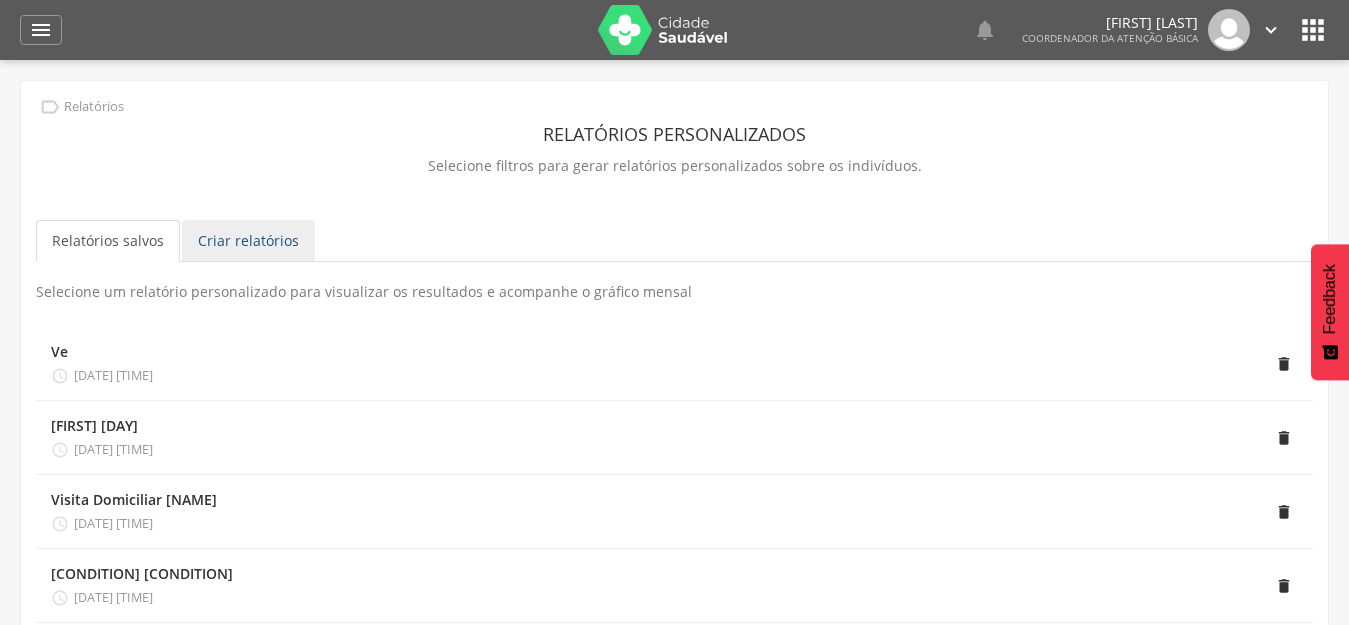 click on "Criar relatórios" at bounding box center (248, 241) 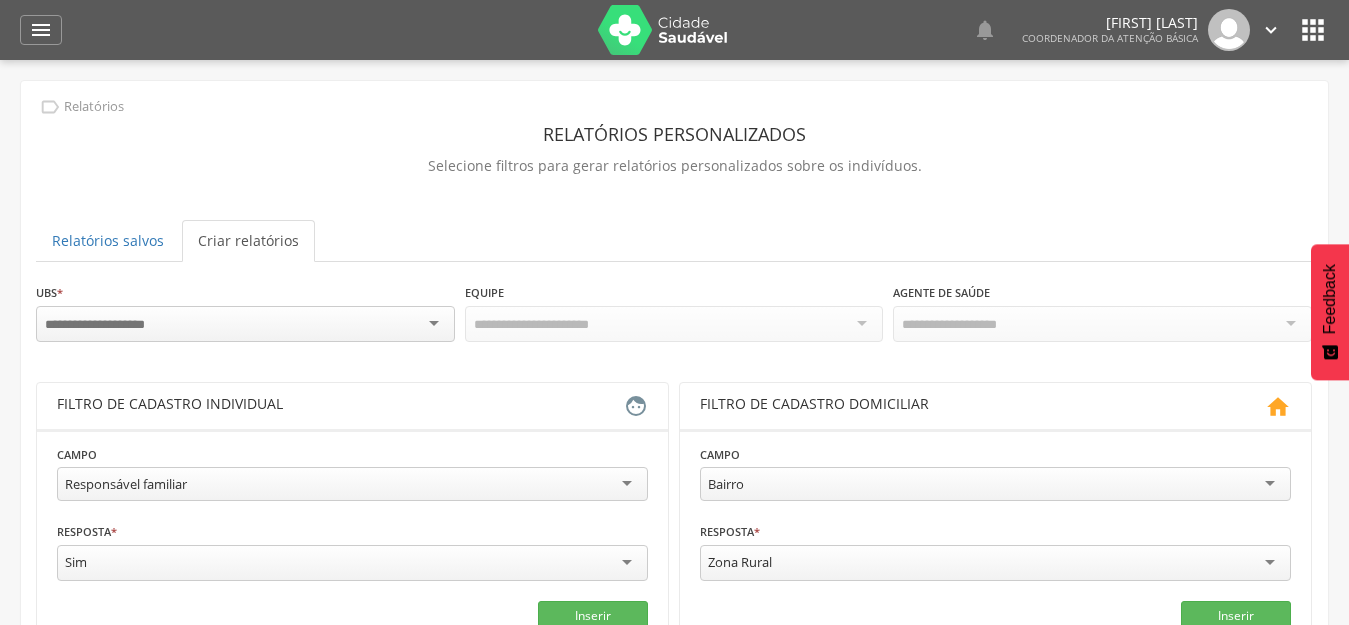 scroll, scrollTop: 100, scrollLeft: 0, axis: vertical 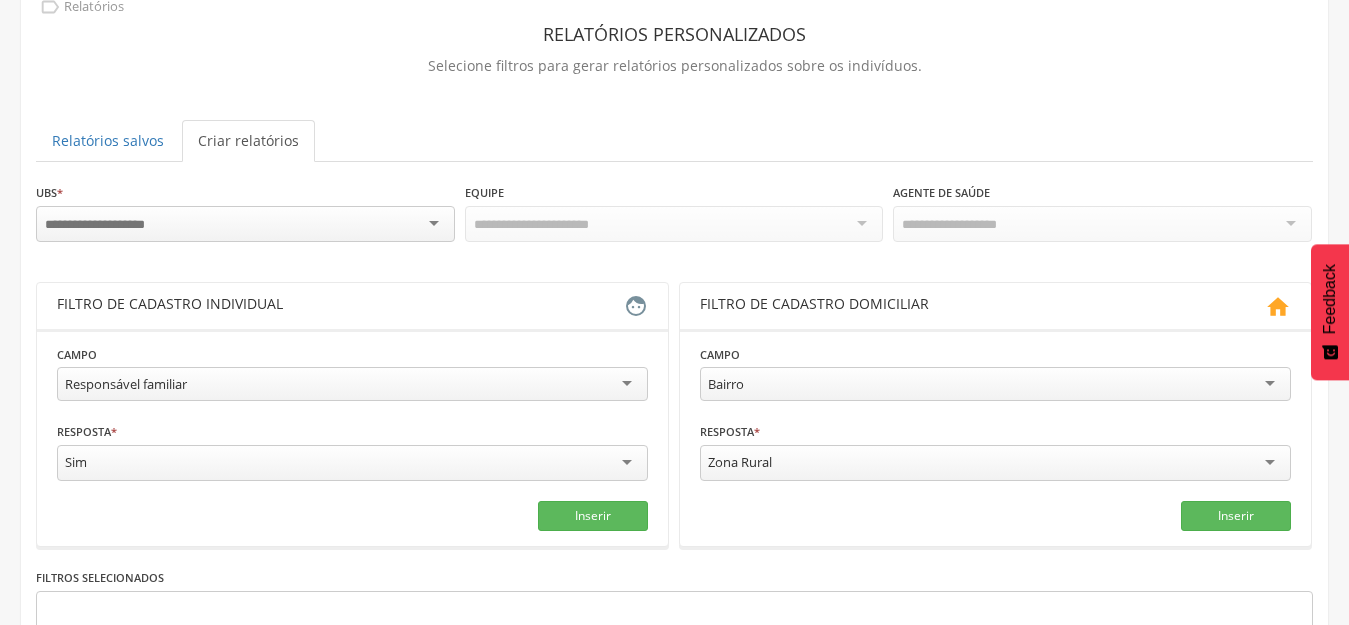 click at bounding box center (245, 224) 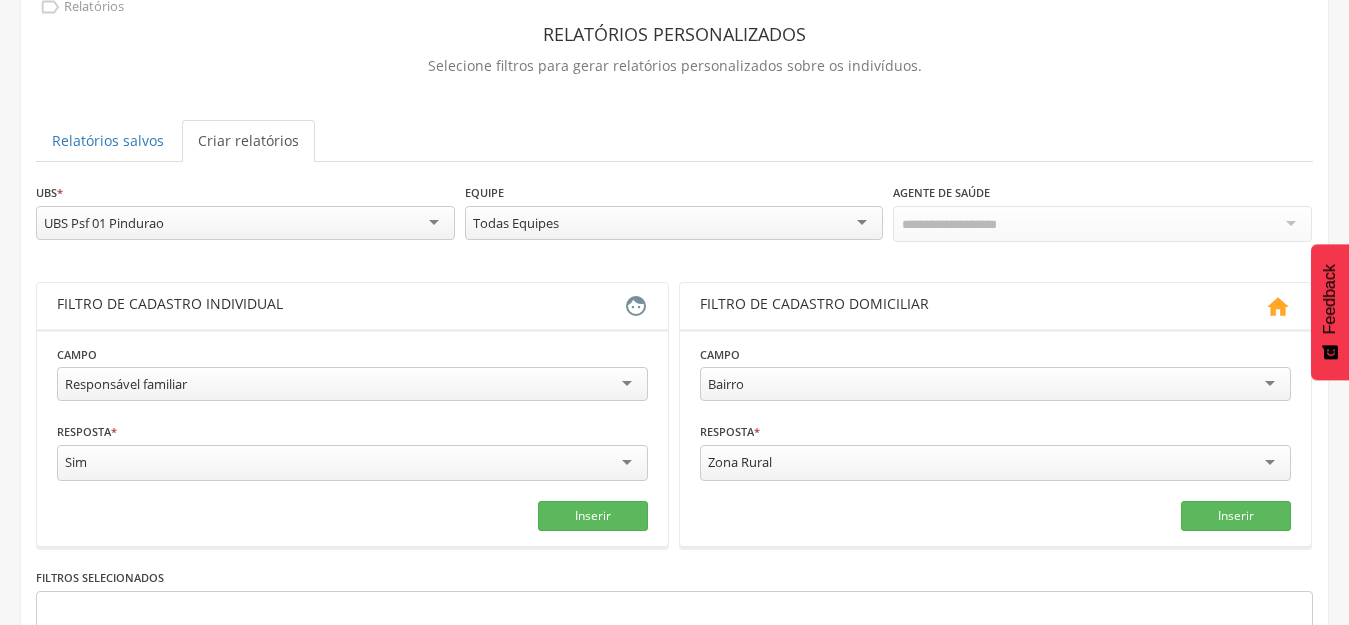 click on "Todas Equipes" at bounding box center (674, 223) 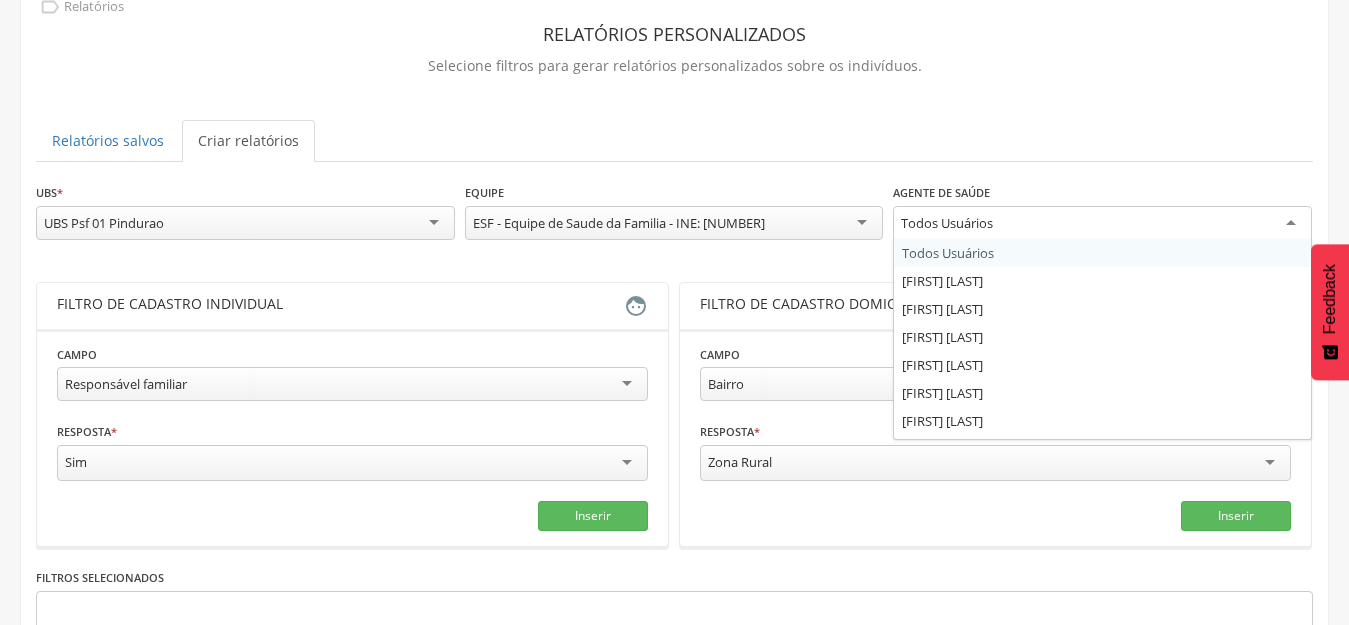 click on "Todos Usuários" at bounding box center (947, 223) 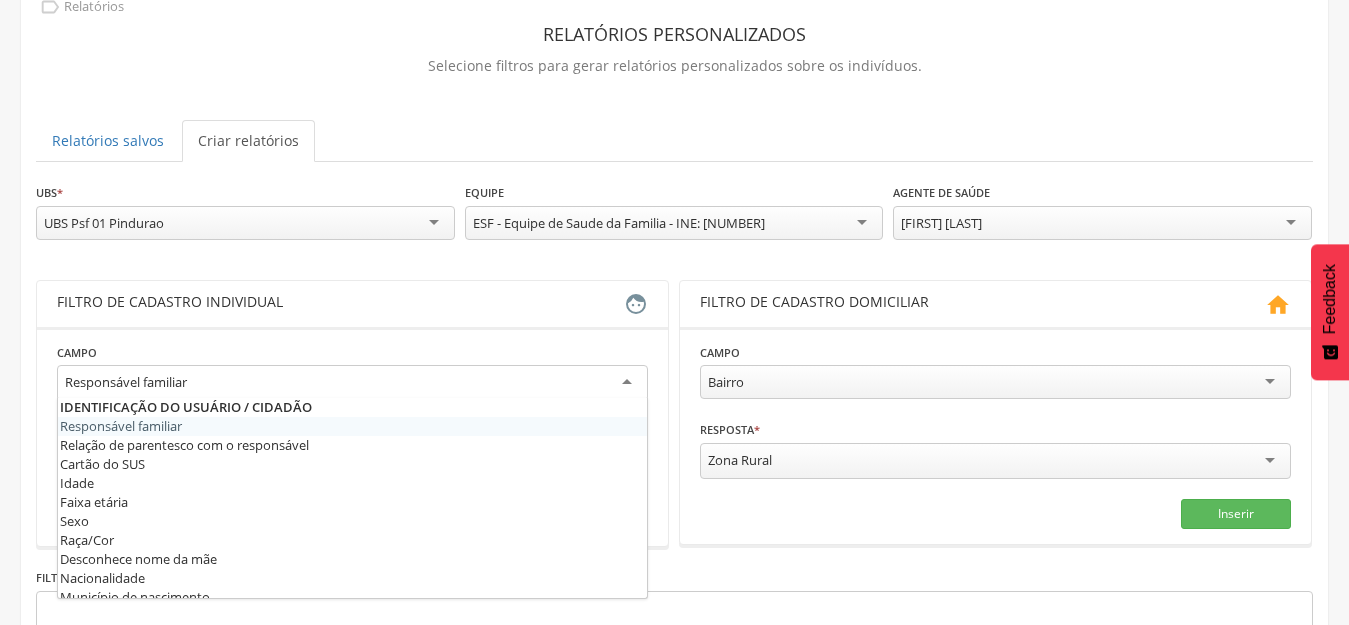 click on "Responsável familiar" at bounding box center [352, 383] 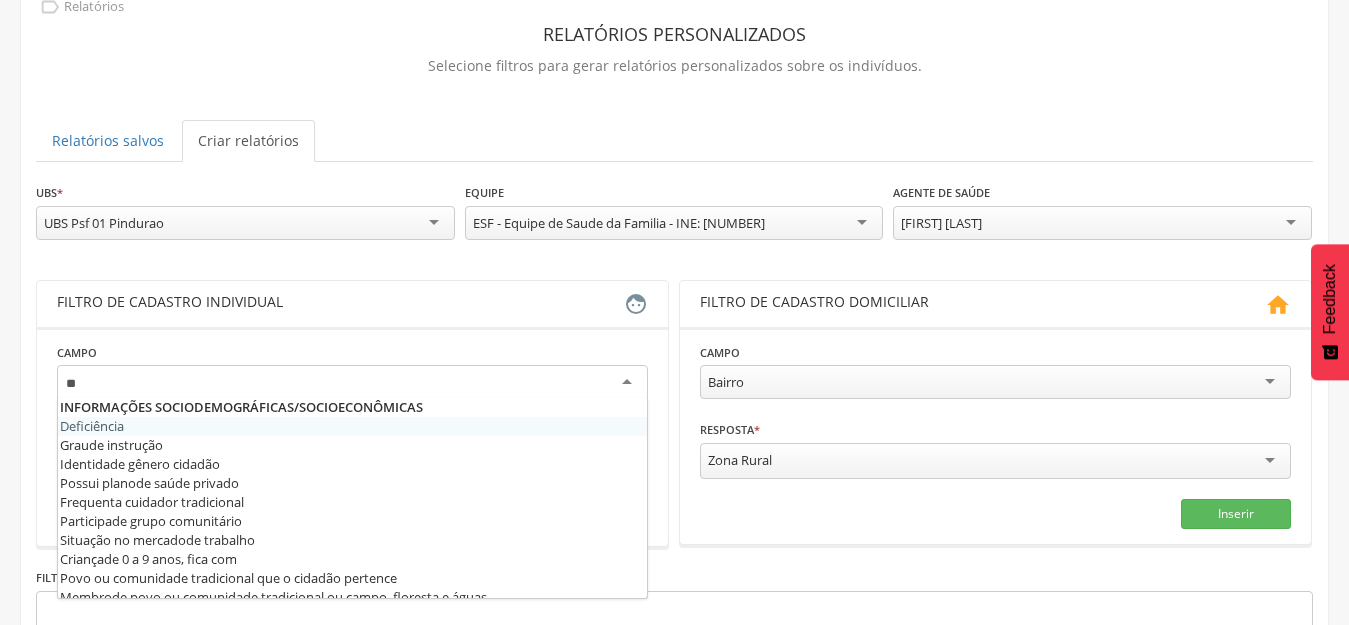 type on "***" 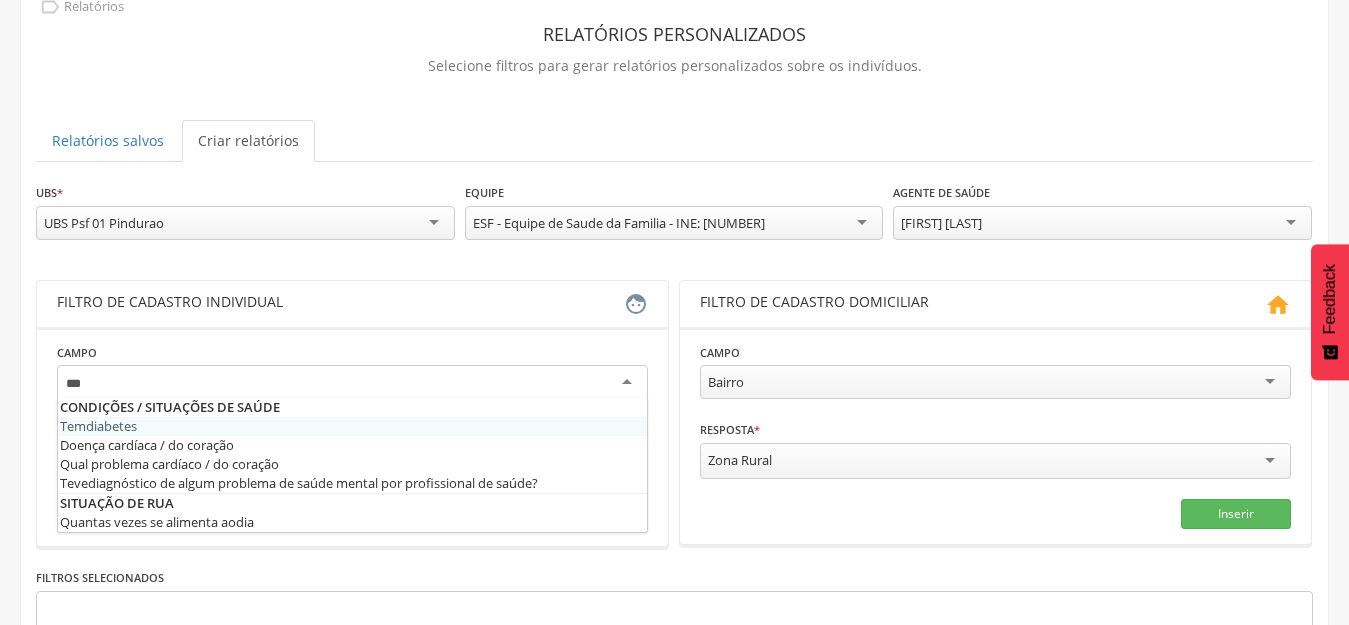 type 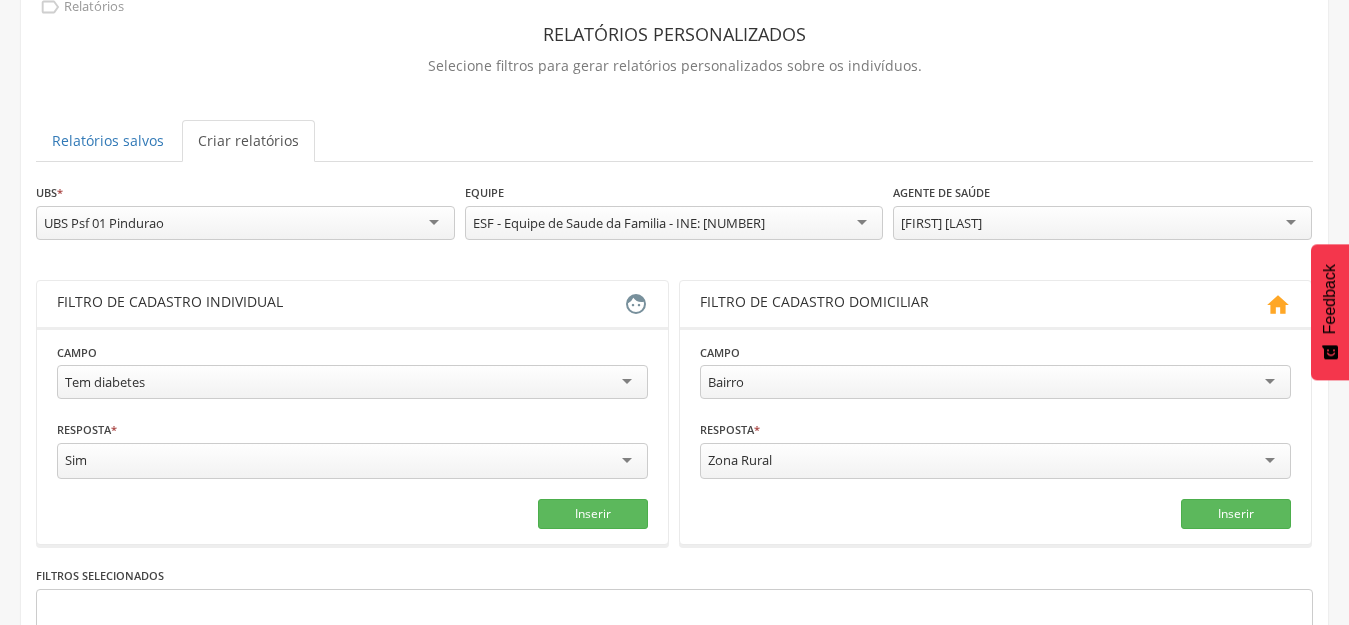 scroll, scrollTop: 0, scrollLeft: 0, axis: both 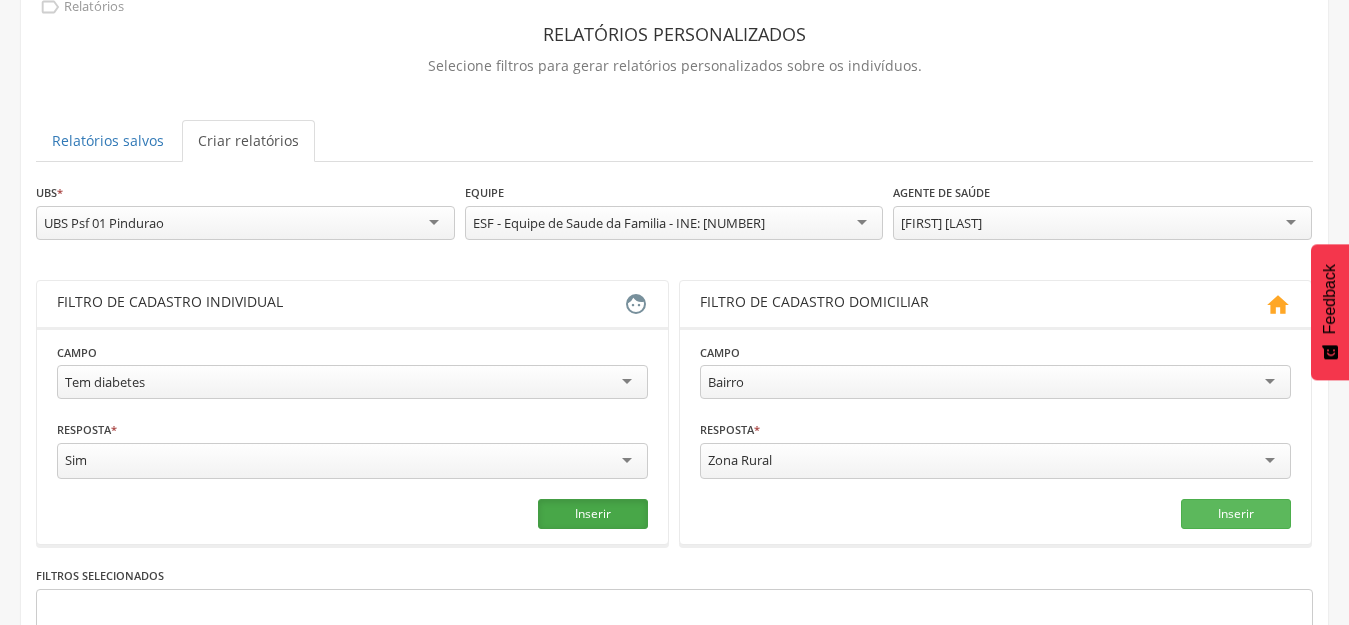 click on "Inserir" at bounding box center (593, 514) 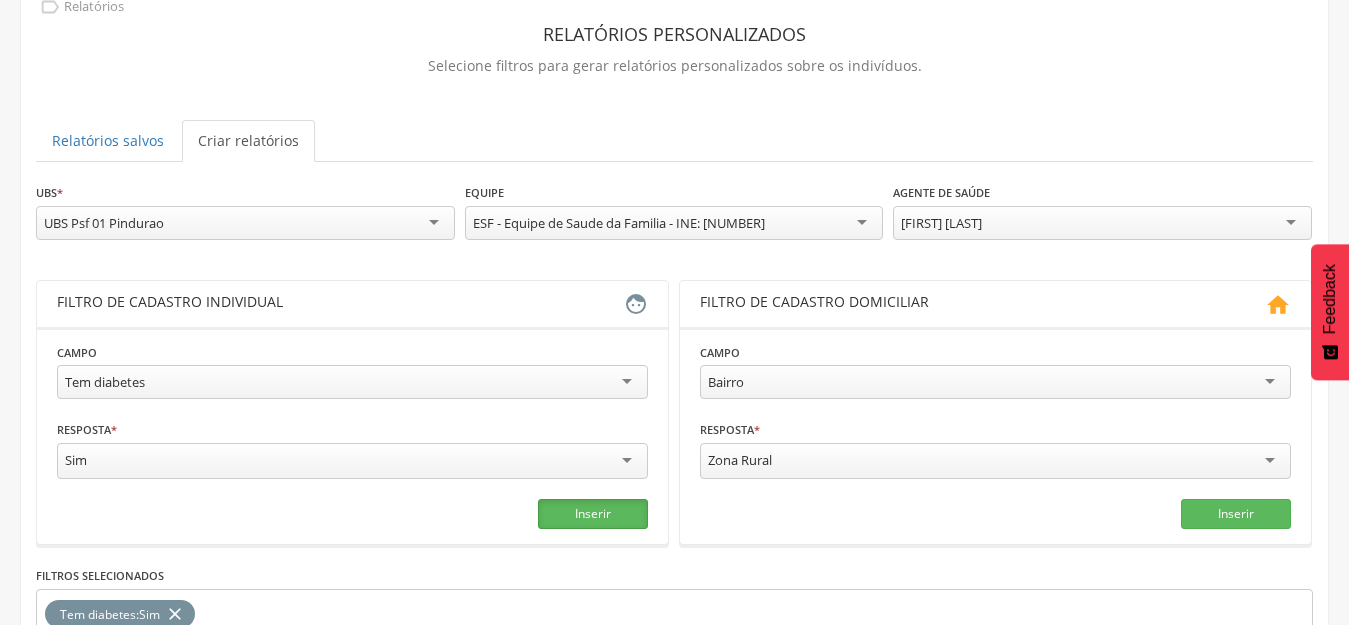 scroll, scrollTop: 317, scrollLeft: 0, axis: vertical 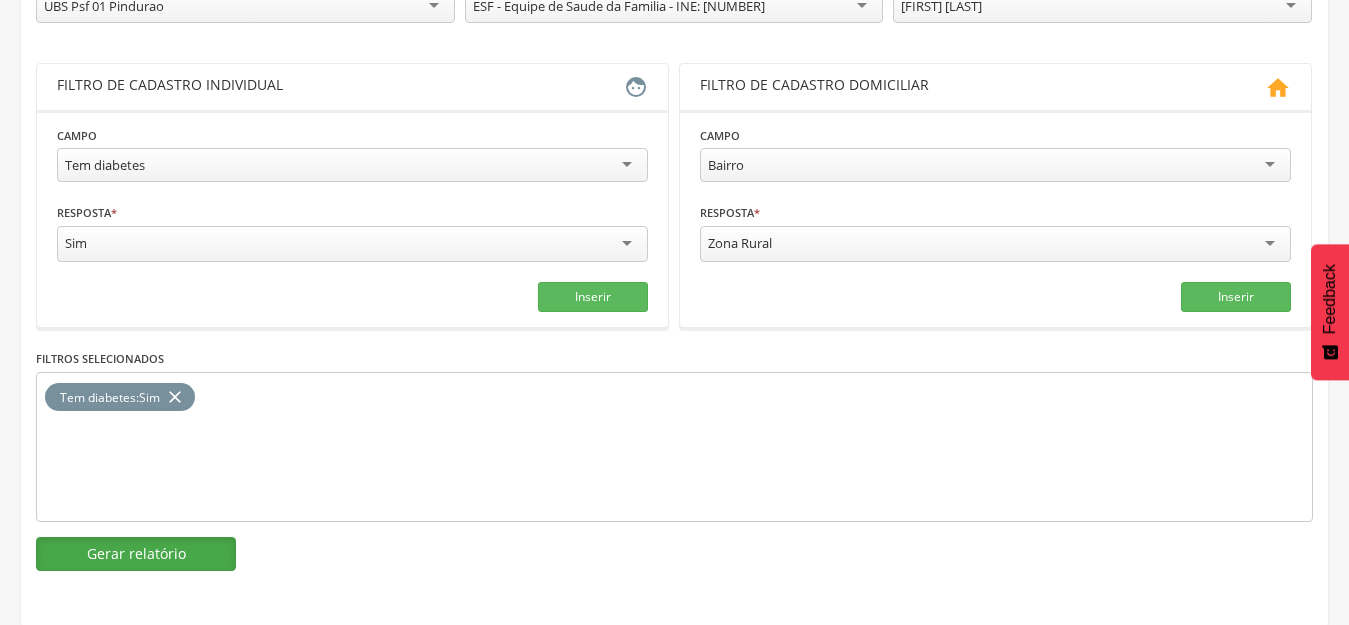 click on "Gerar relatório" at bounding box center (136, 554) 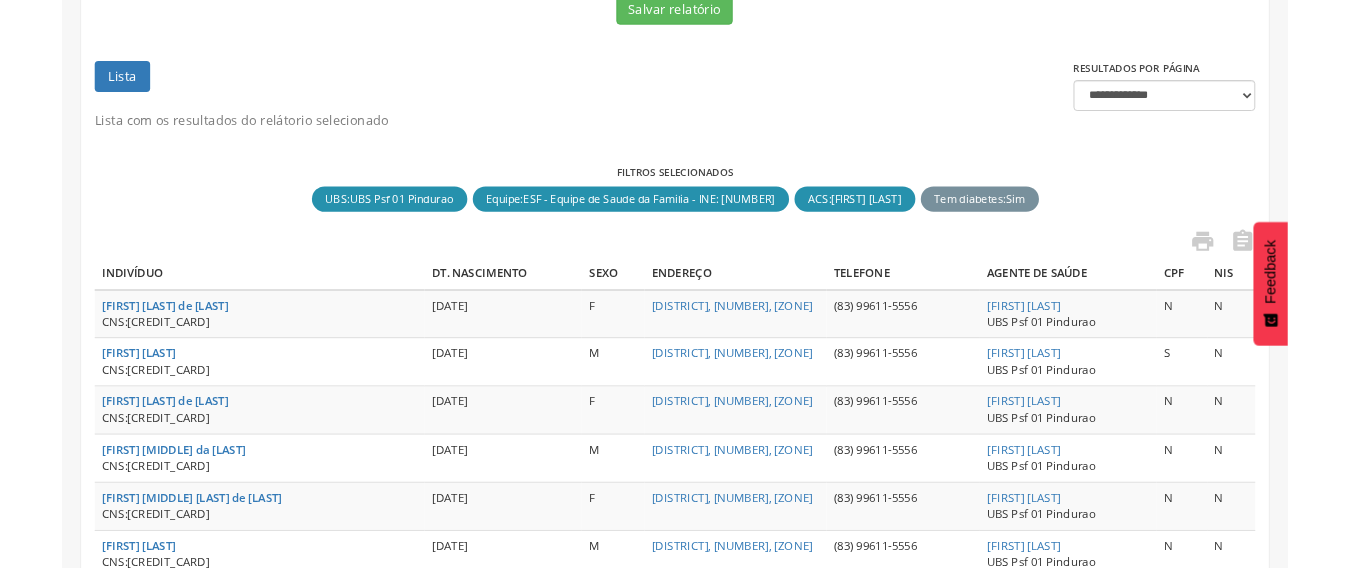 scroll, scrollTop: 217, scrollLeft: 0, axis: vertical 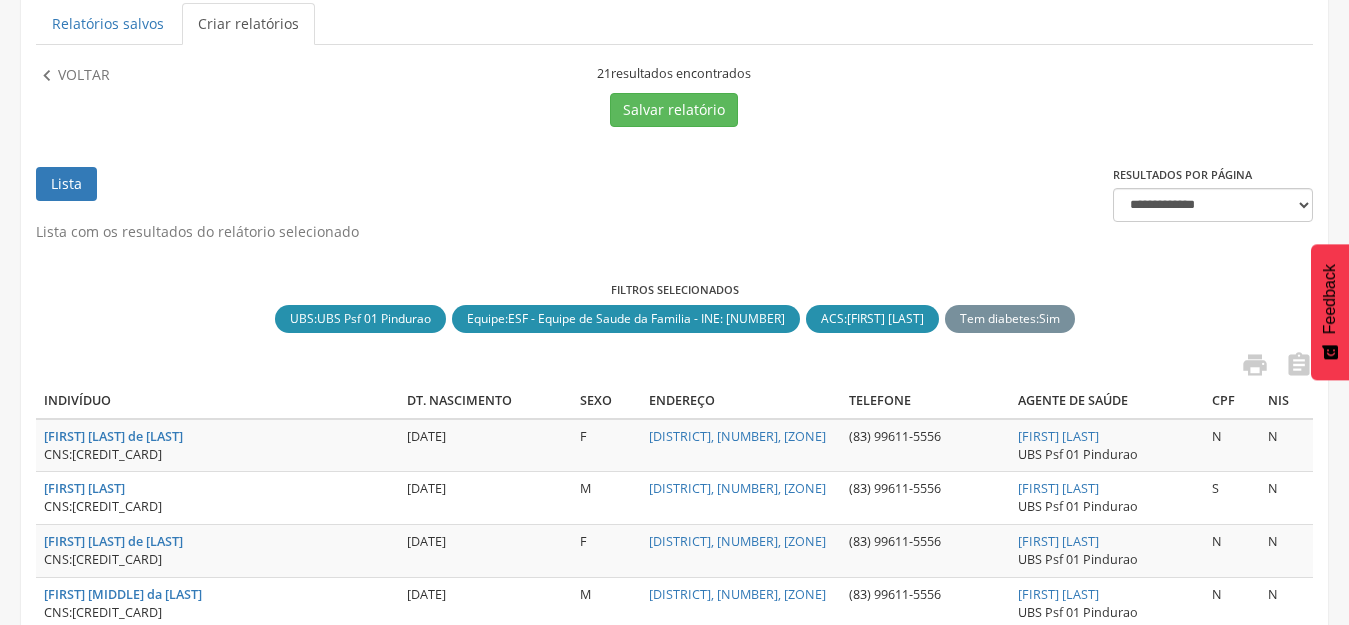 drag, startPoint x: 1161, startPoint y: 442, endPoint x: 1145, endPoint y: 438, distance: 16.492422 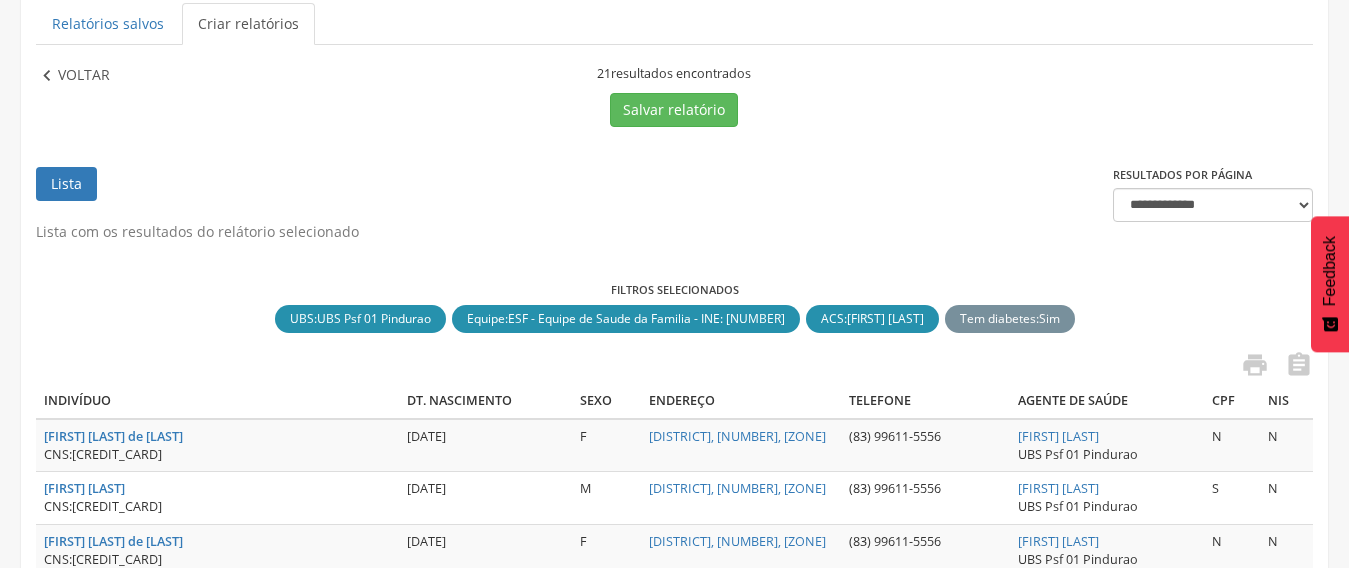 click on "Voltar" at bounding box center (84, 76) 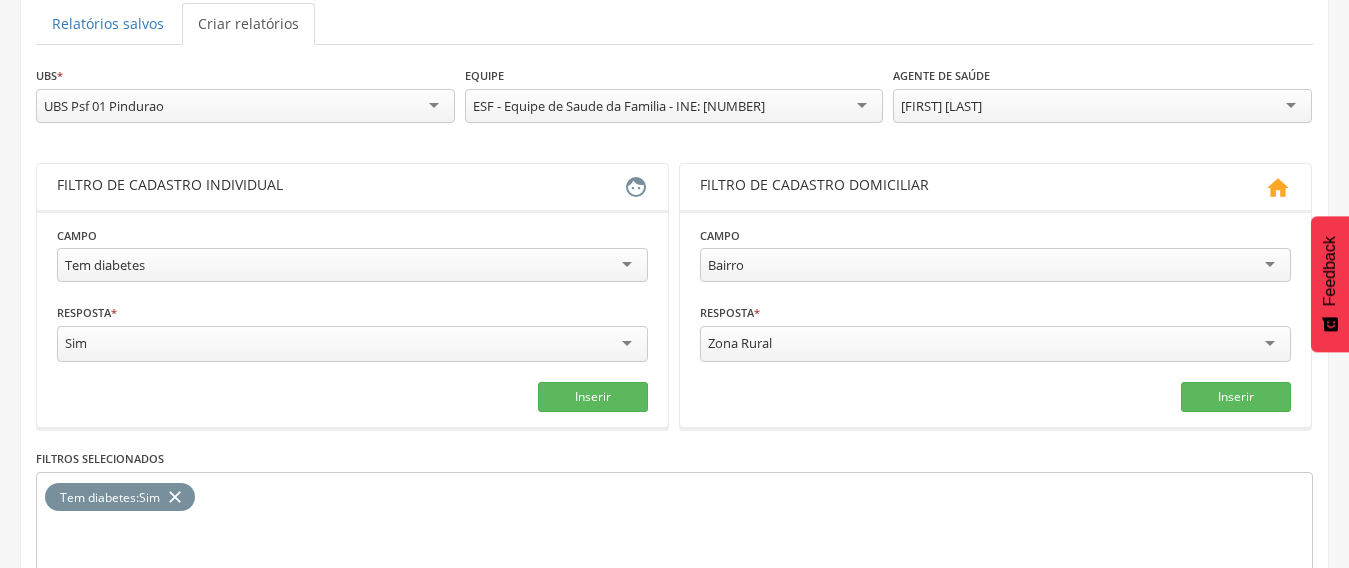 click on "[FIRST] [LAST]" at bounding box center [941, 106] 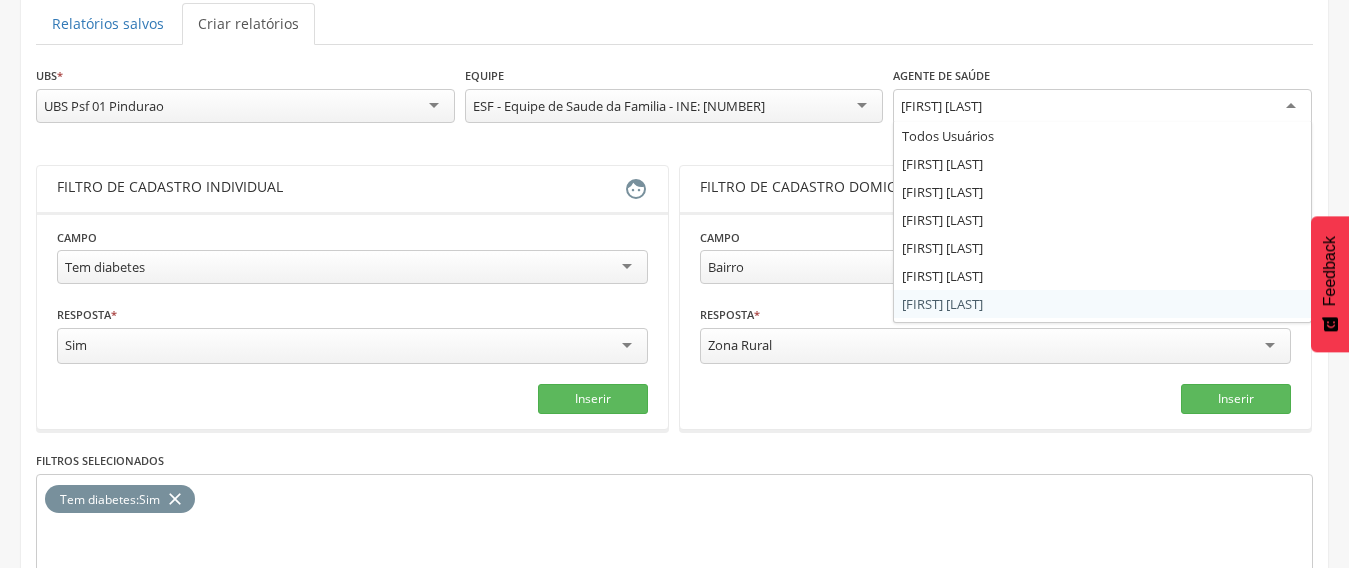 scroll, scrollTop: 0, scrollLeft: 0, axis: both 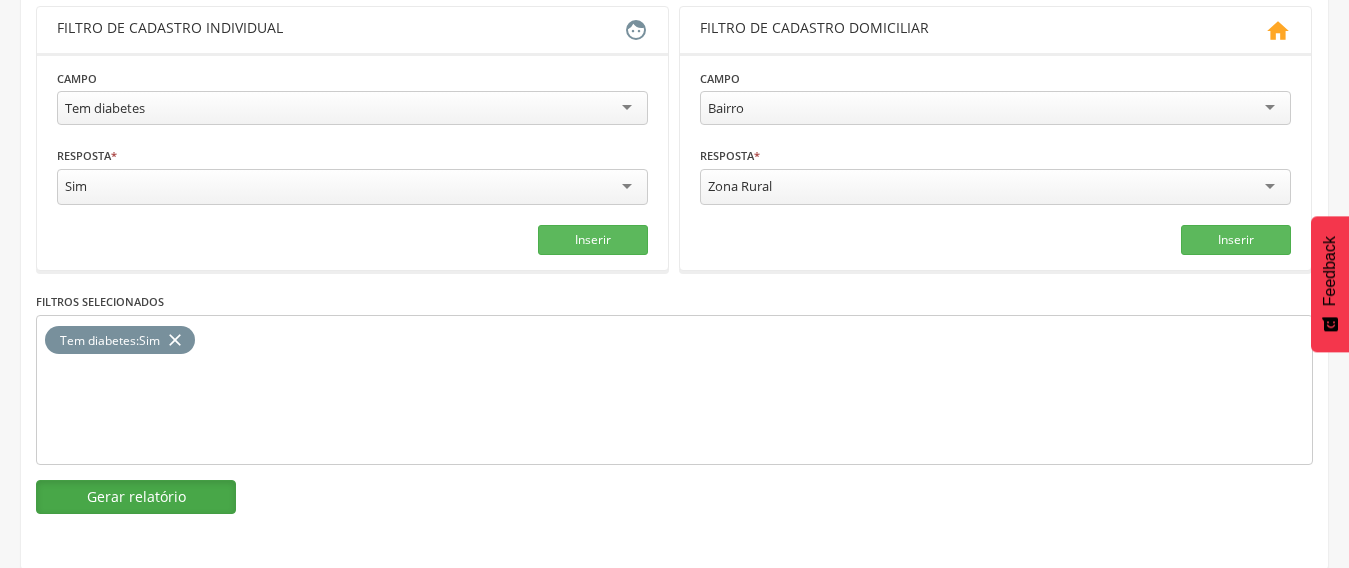 click on "Gerar relatório" at bounding box center (136, 497) 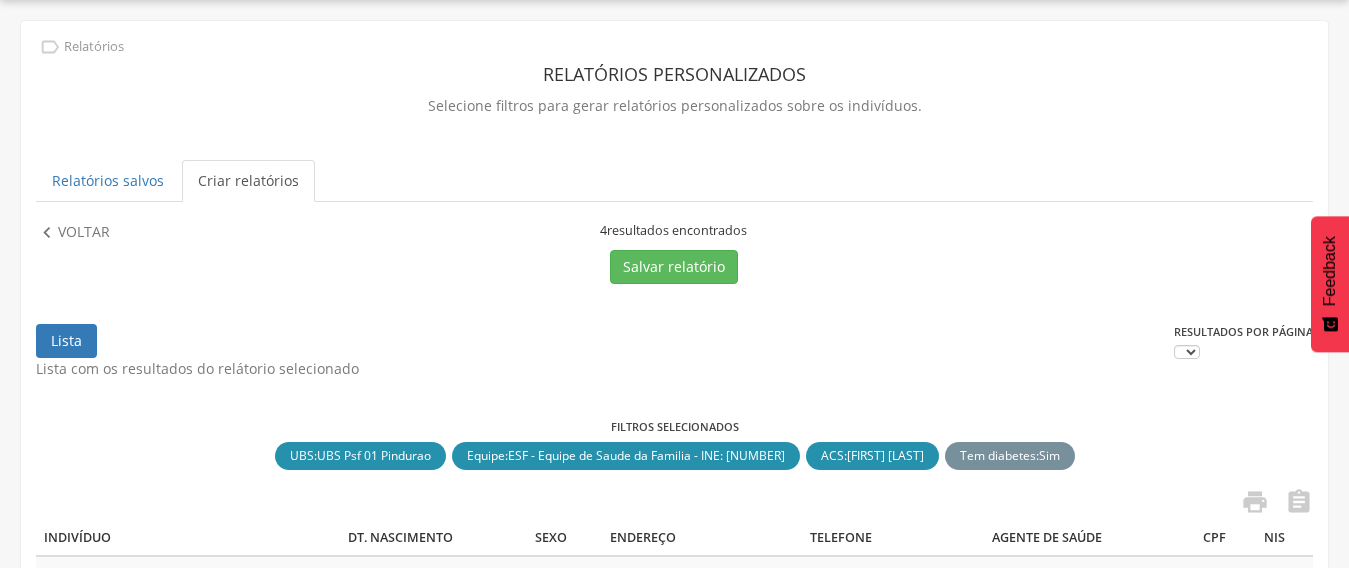 scroll, scrollTop: 374, scrollLeft: 0, axis: vertical 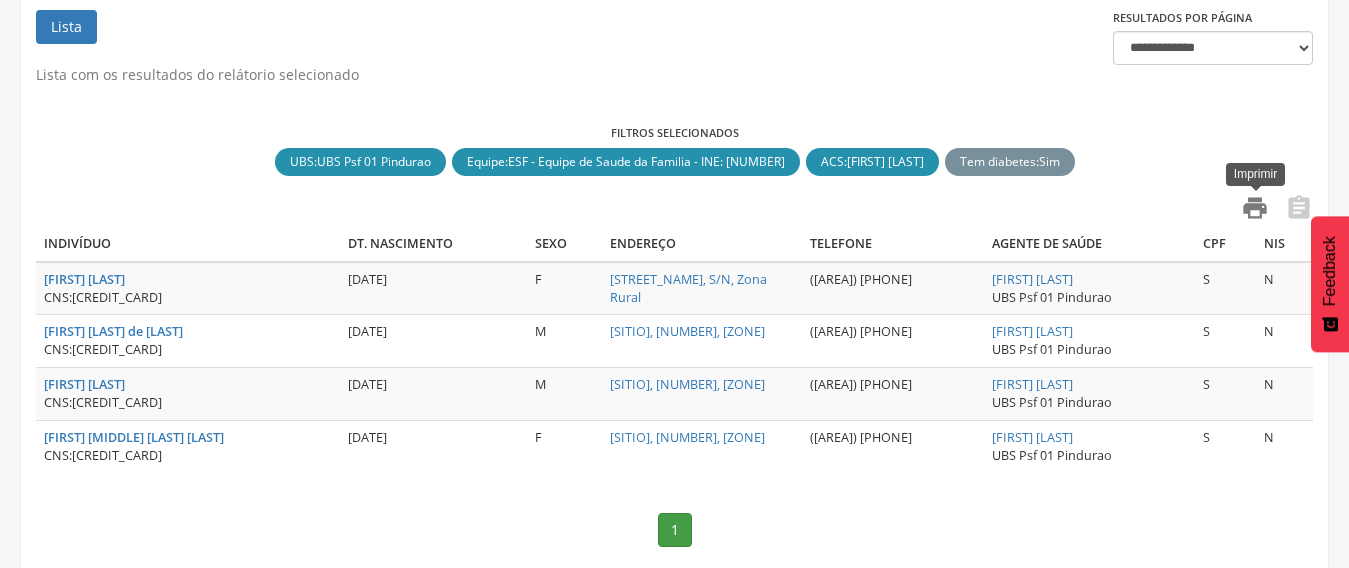 click on "" at bounding box center (1255, 208) 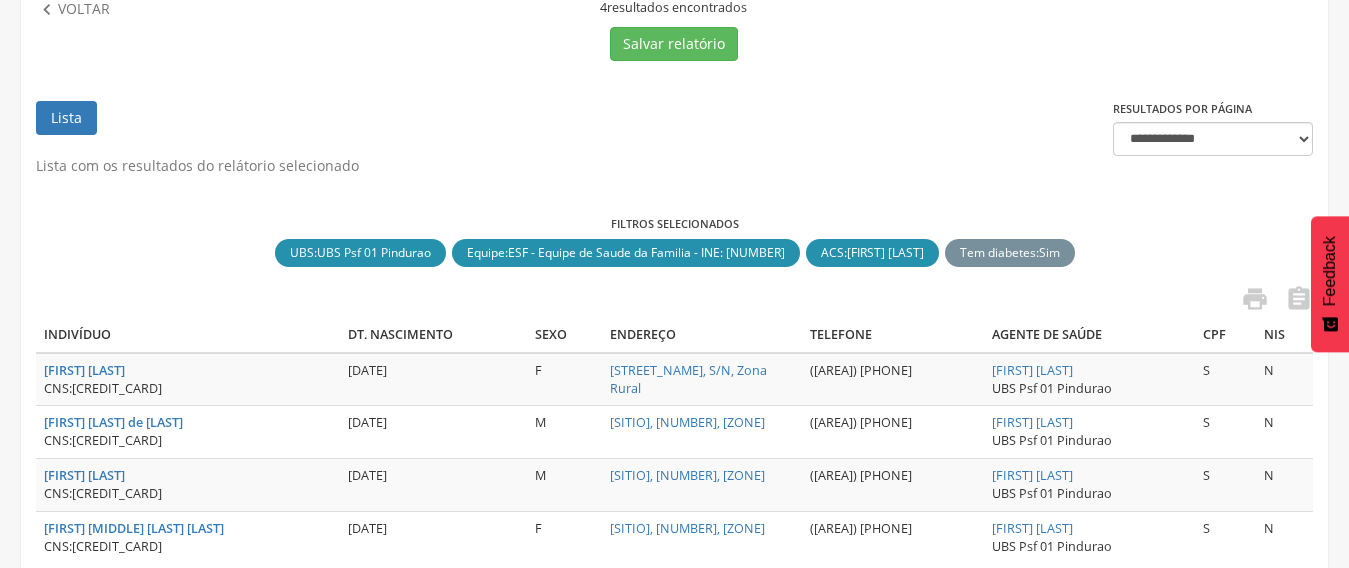 scroll, scrollTop: 174, scrollLeft: 0, axis: vertical 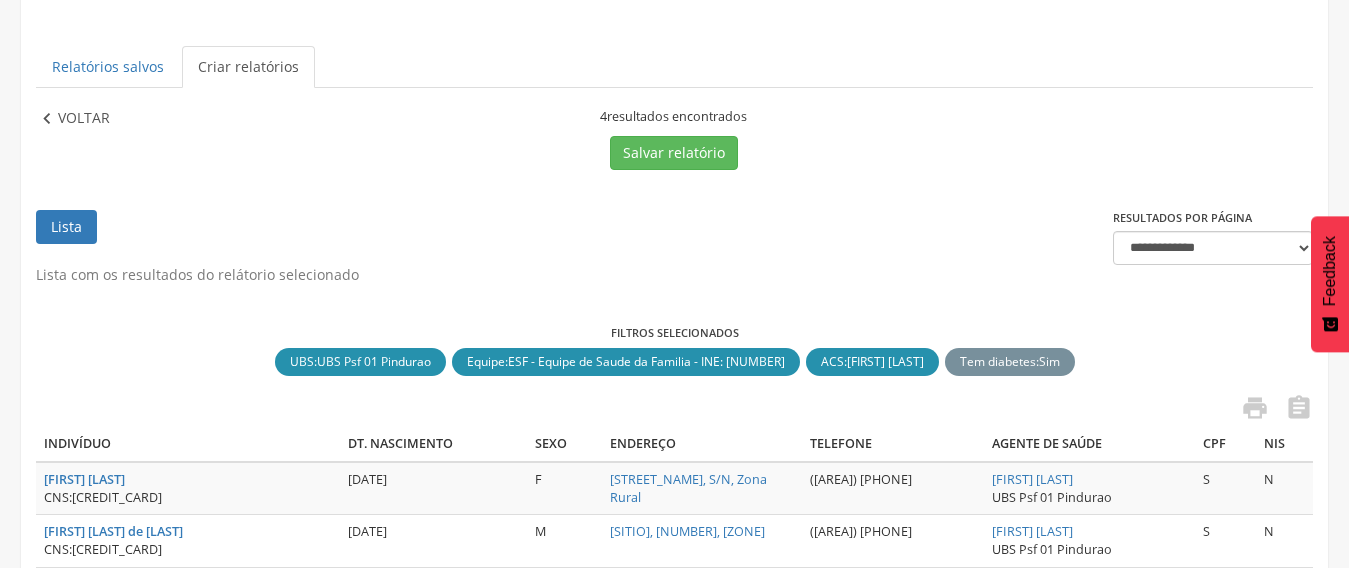 click on "Voltar" at bounding box center [84, 119] 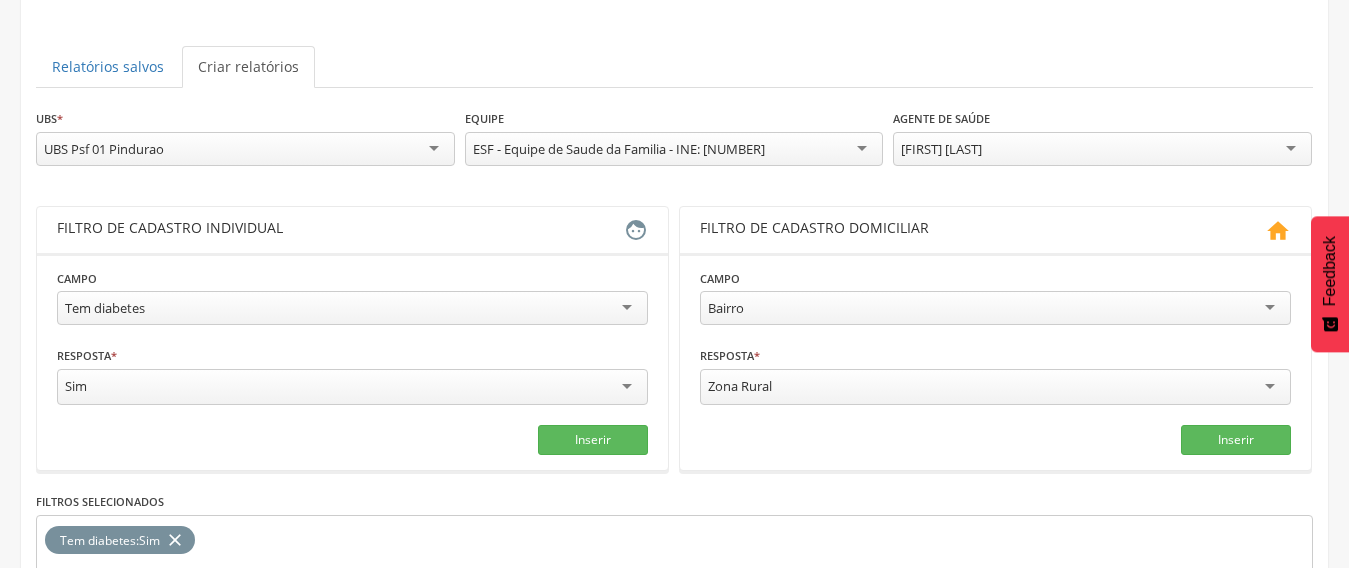 click on "Tem diabetes" at bounding box center [352, 308] 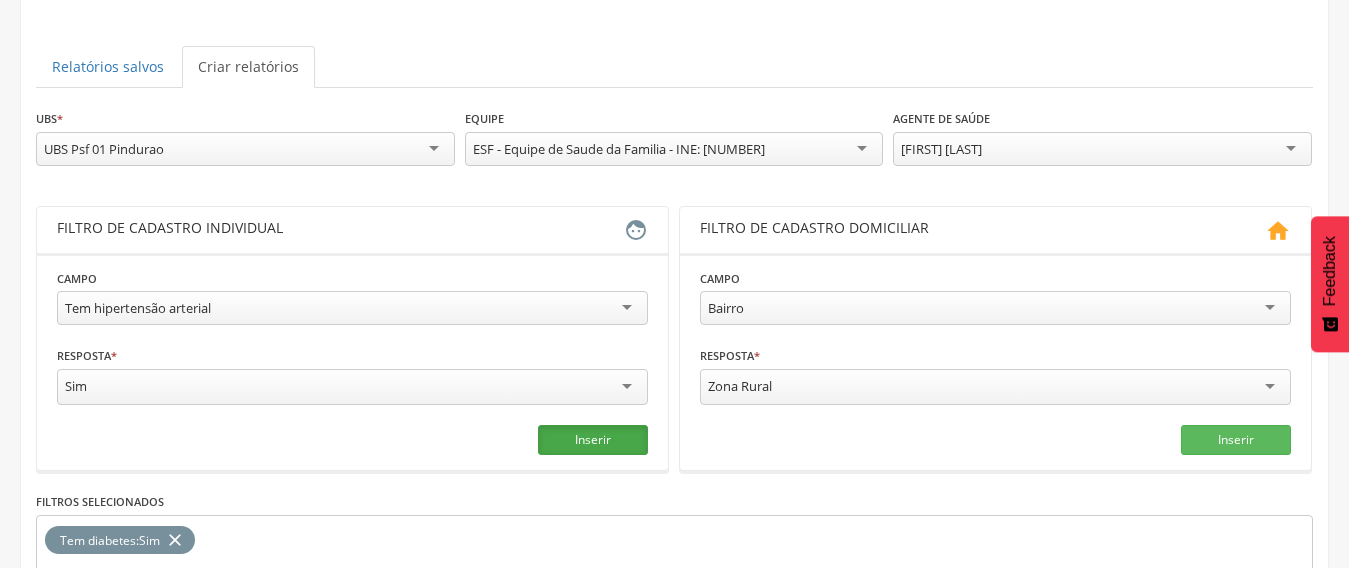 click on "Inserir" at bounding box center (593, 440) 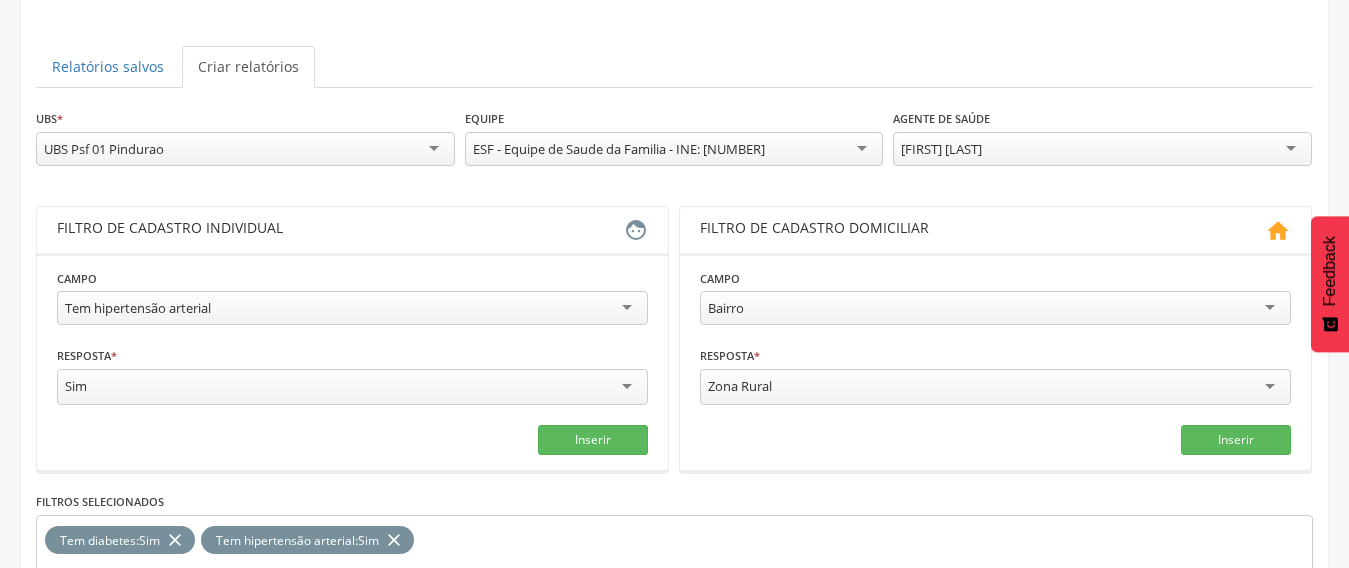 click on "close" at bounding box center (175, 540) 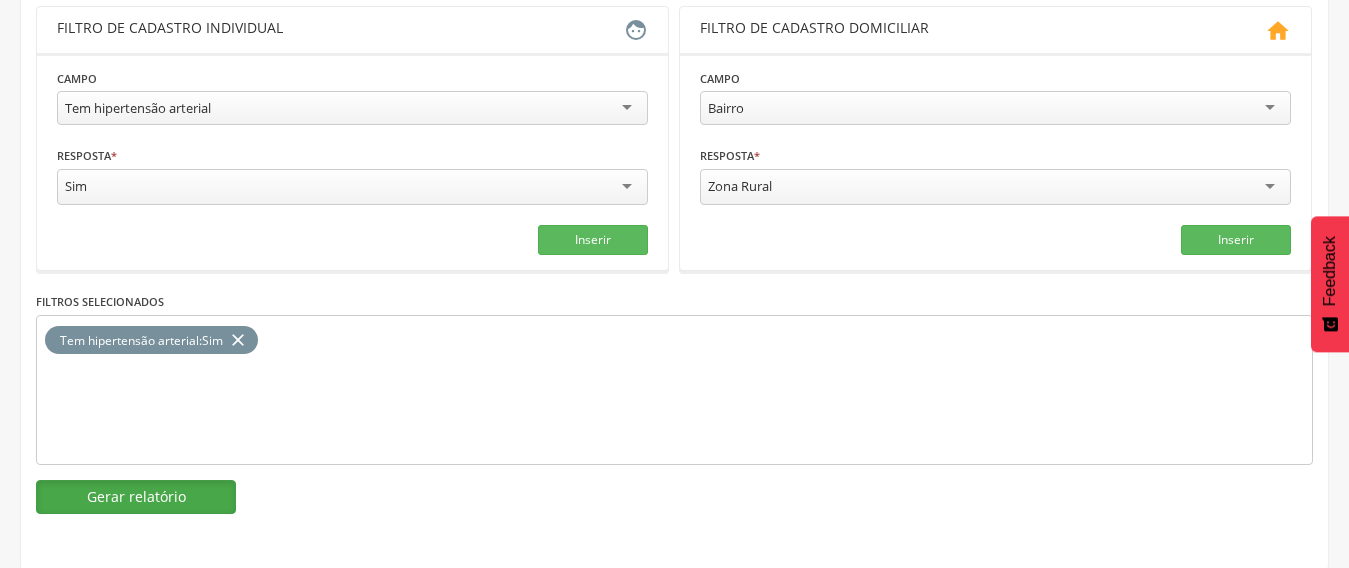 click on "Gerar relatório" at bounding box center (136, 497) 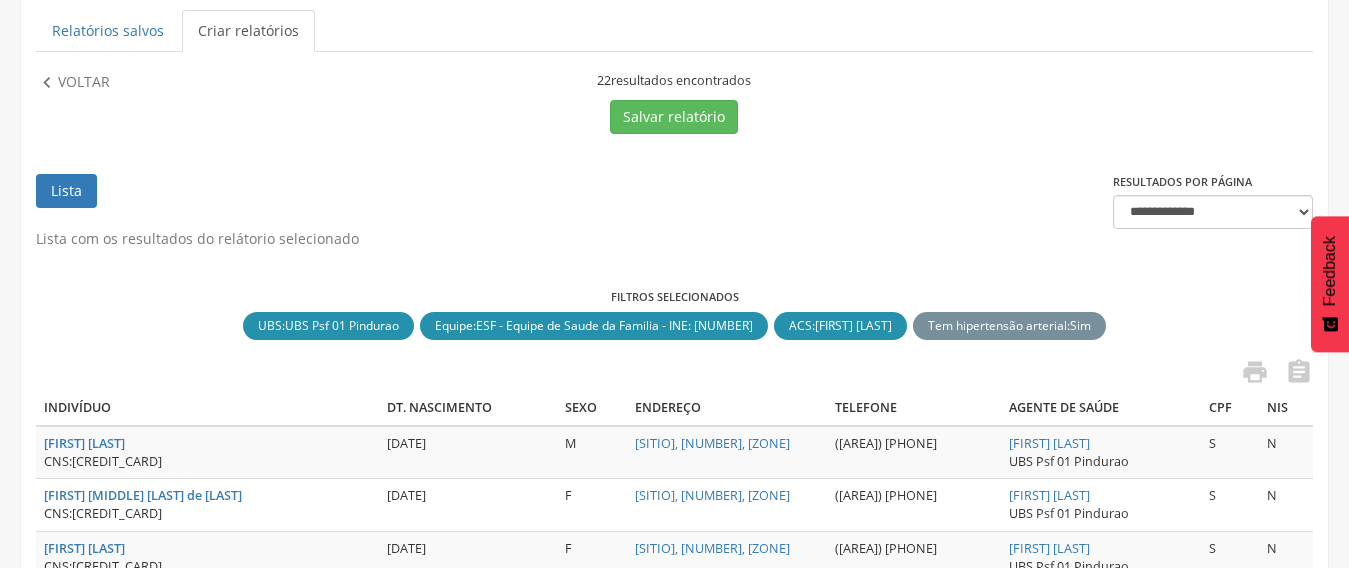 scroll, scrollTop: 174, scrollLeft: 0, axis: vertical 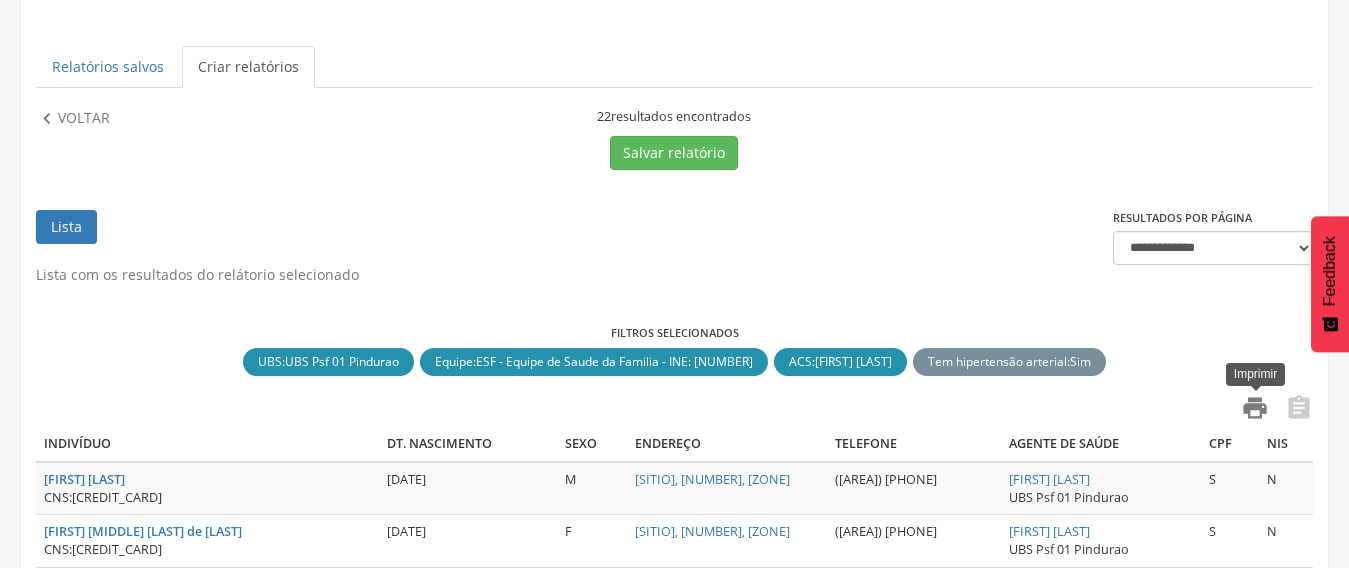 click on "" at bounding box center [1255, 408] 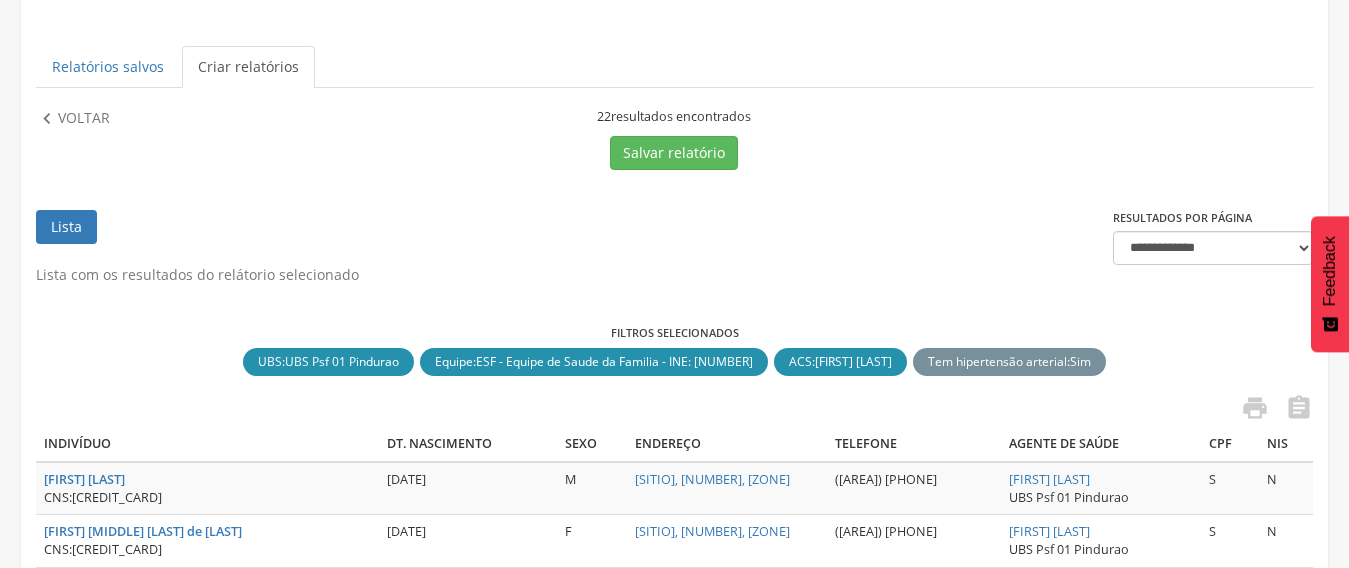 scroll, scrollTop: 0, scrollLeft: 0, axis: both 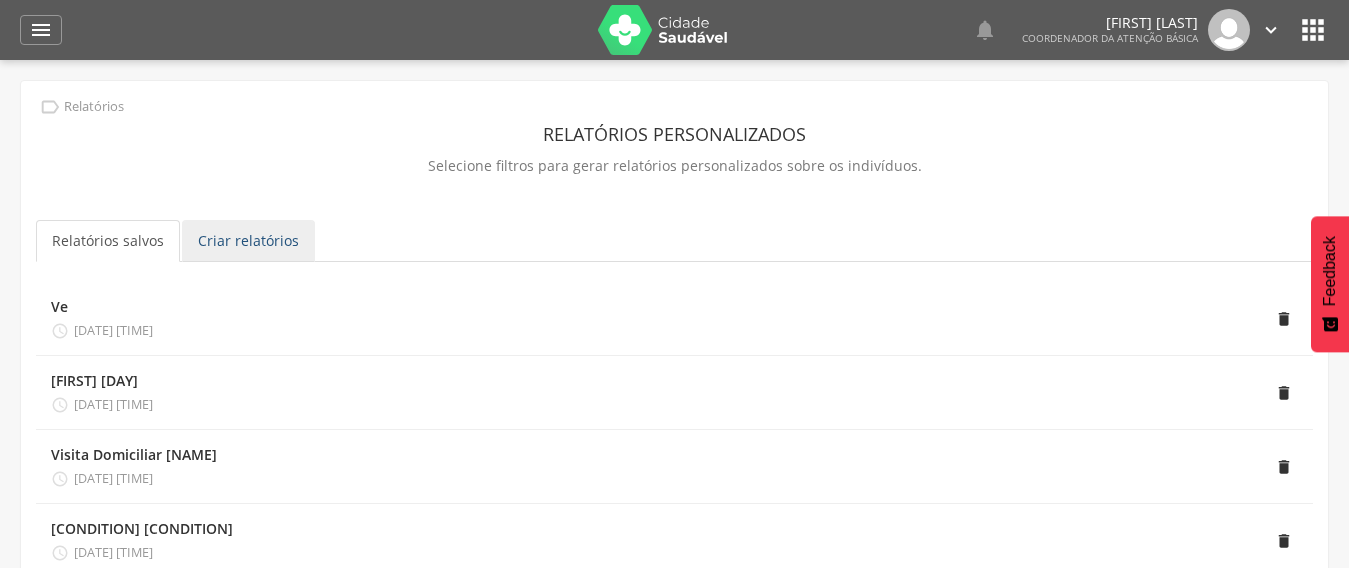 click on "Criar relatórios" at bounding box center [248, 241] 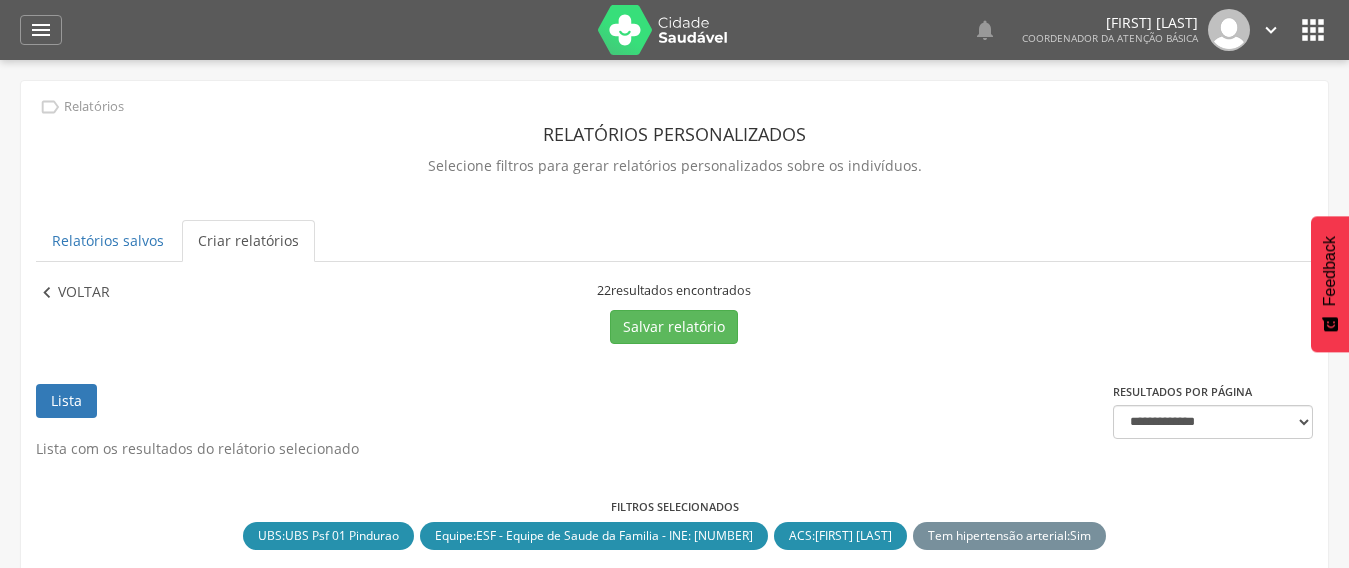 click on "Voltar" at bounding box center (84, 293) 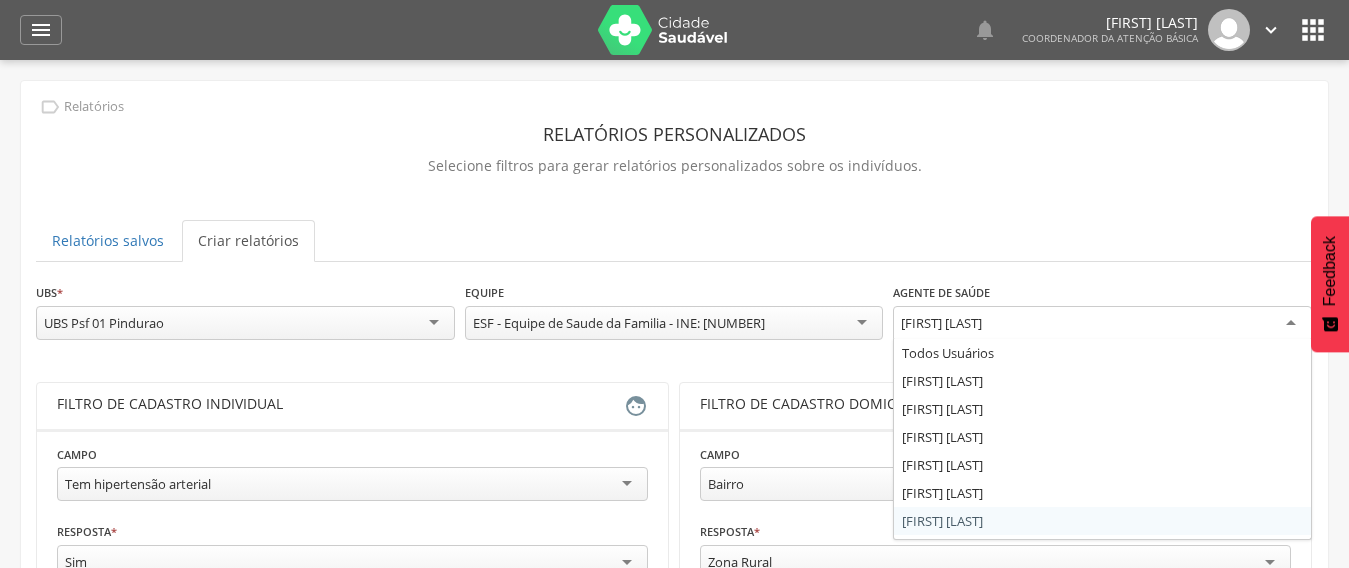 click on "[FIRST] [LAST]" at bounding box center (941, 323) 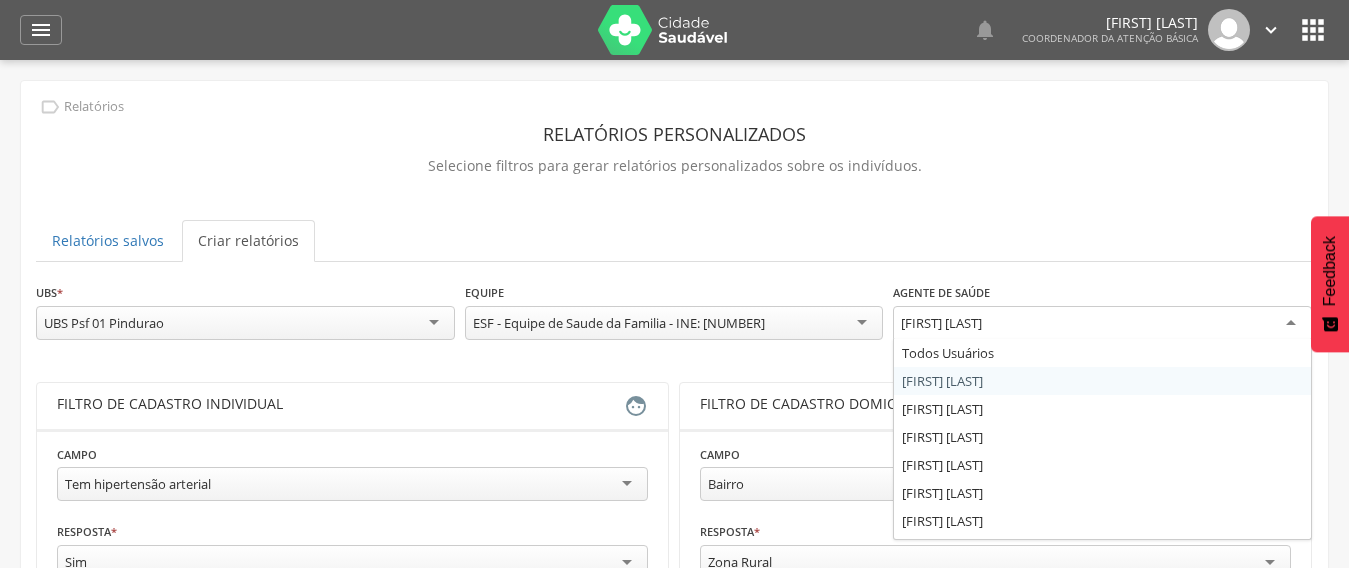 drag, startPoint x: 1104, startPoint y: 330, endPoint x: 950, endPoint y: 323, distance: 154.15901 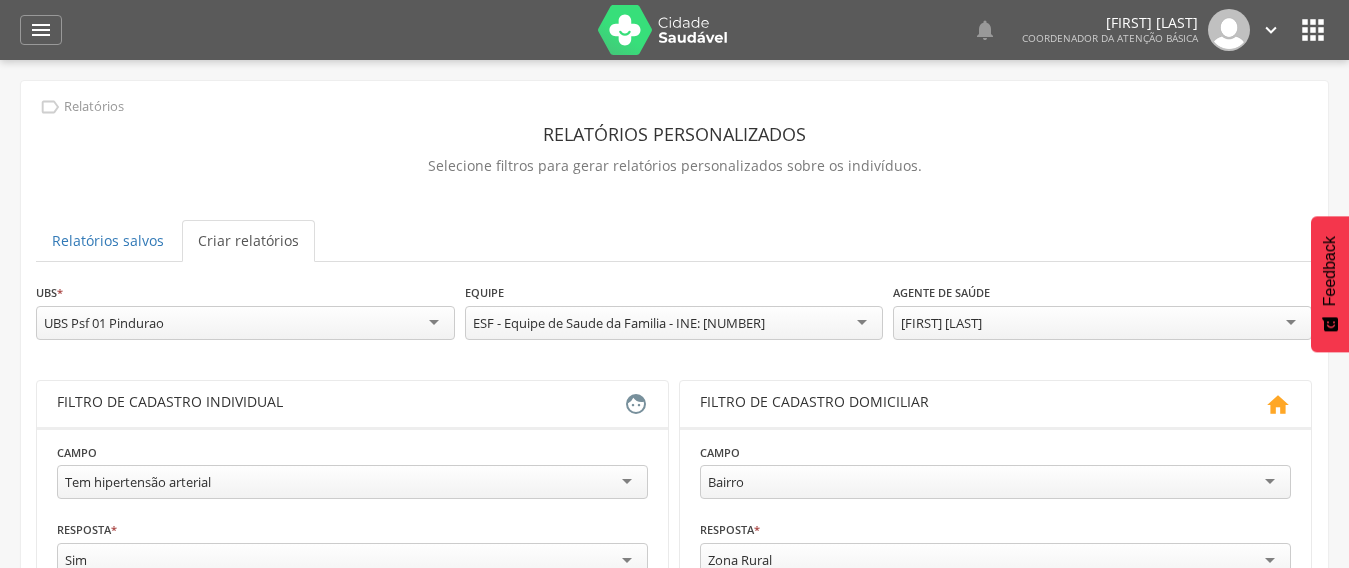 click on "[FIRST] [LAST]" at bounding box center [941, 323] 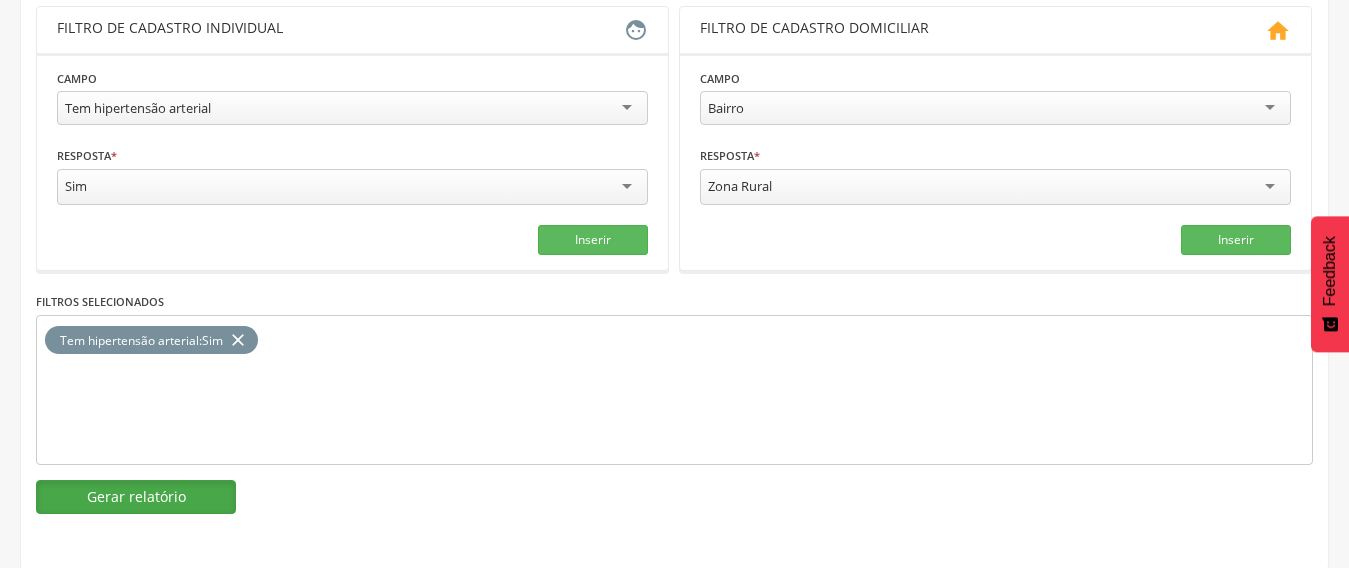 click on "Gerar relatório" at bounding box center [136, 497] 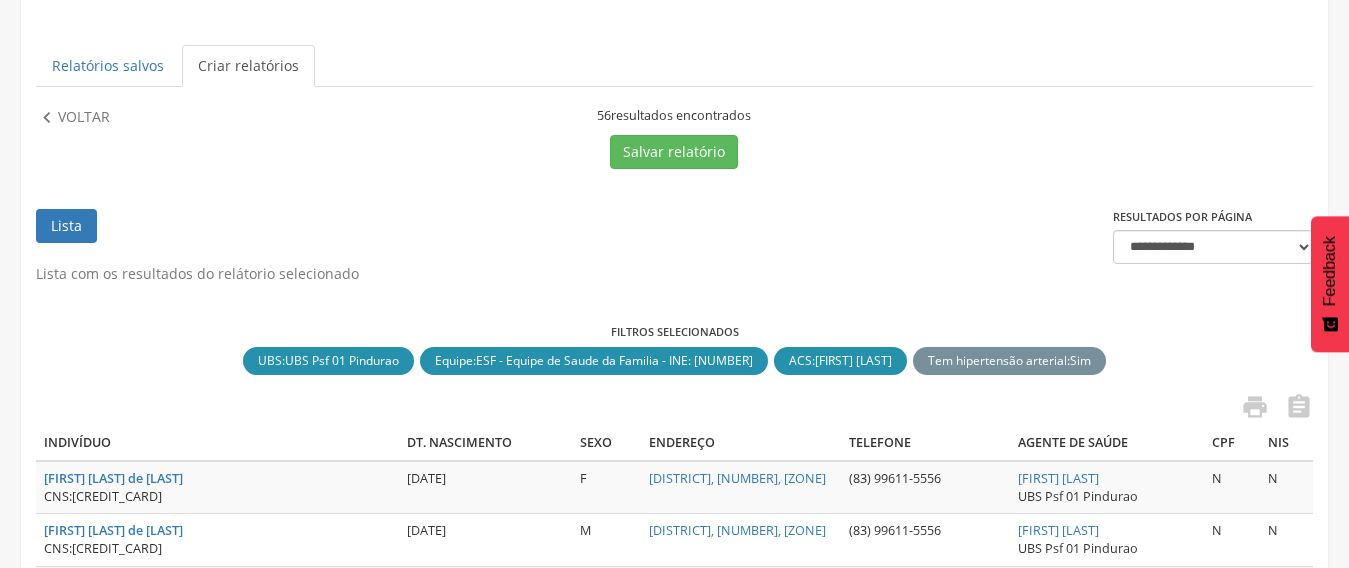 scroll, scrollTop: 174, scrollLeft: 0, axis: vertical 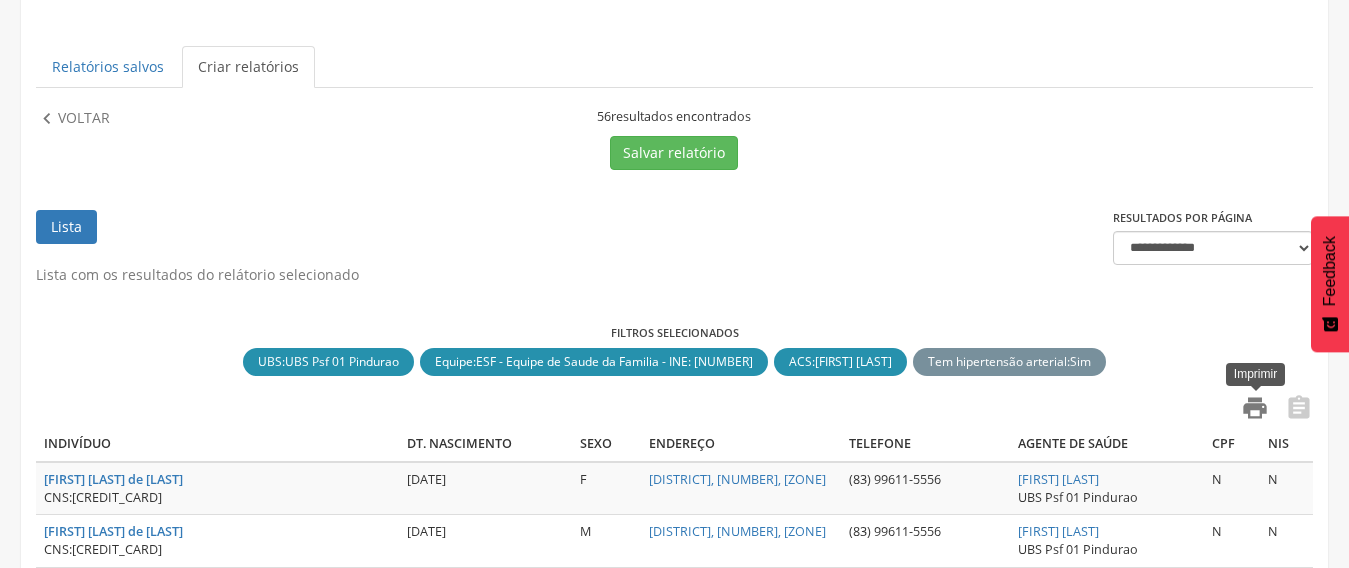 click on "" at bounding box center [1255, 408] 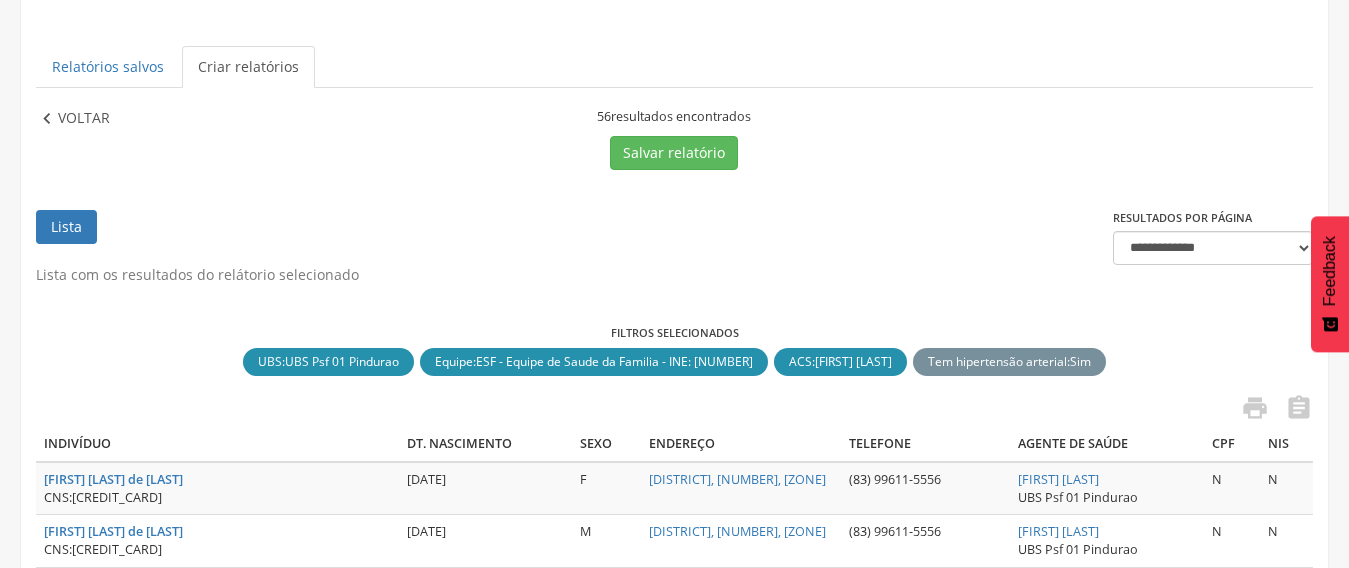 click on "Voltar" at bounding box center [84, 119] 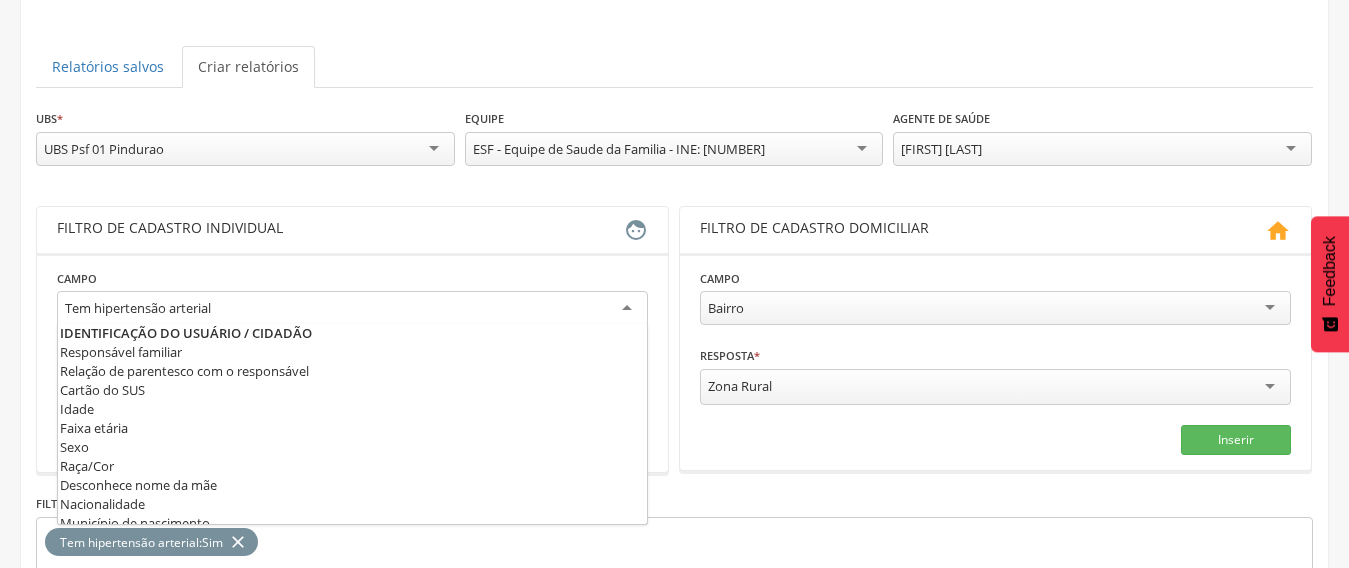 click on "Tem hipertensão arterial" at bounding box center [138, 308] 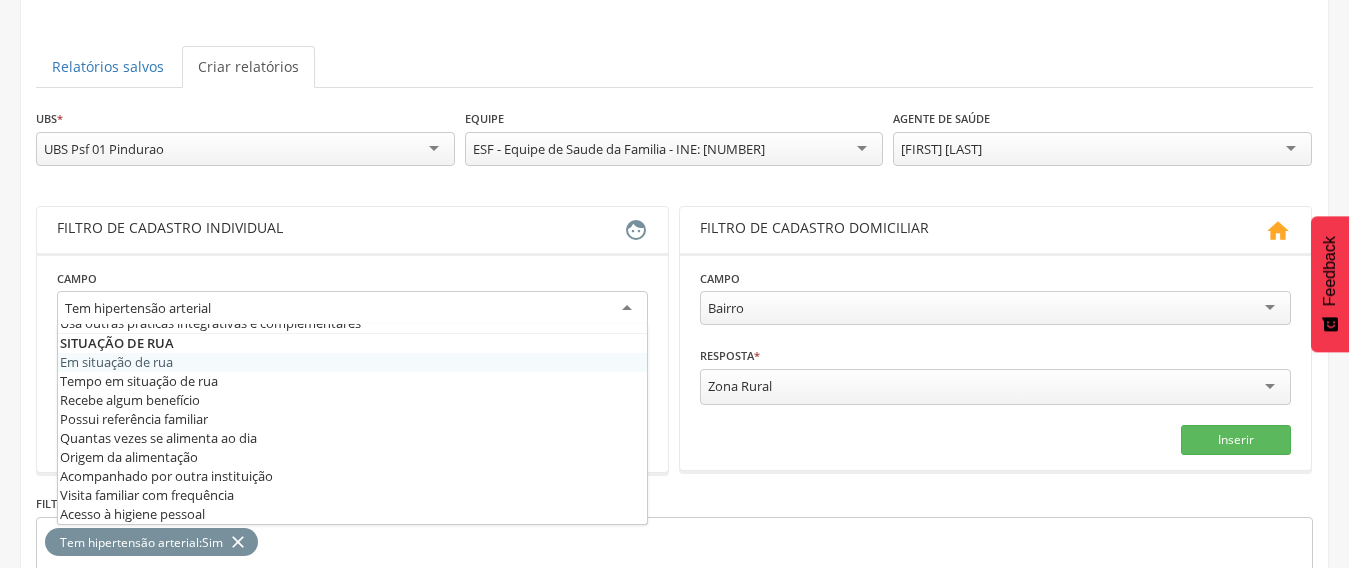 scroll, scrollTop: 181, scrollLeft: 0, axis: vertical 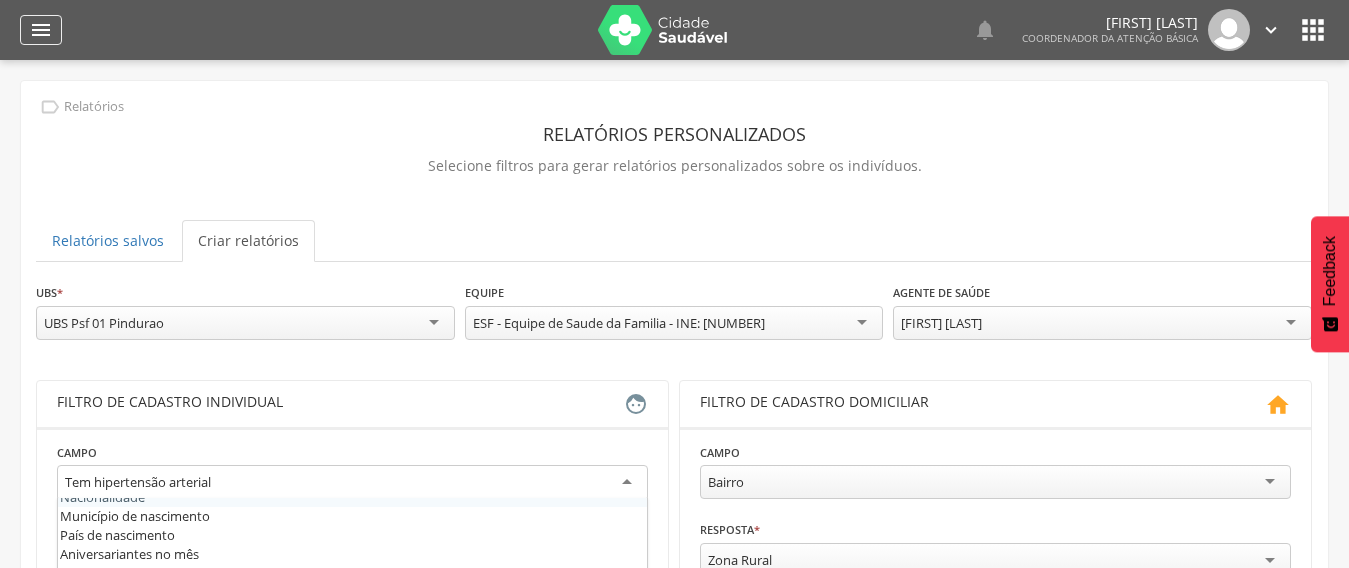 click on "" at bounding box center [41, 30] 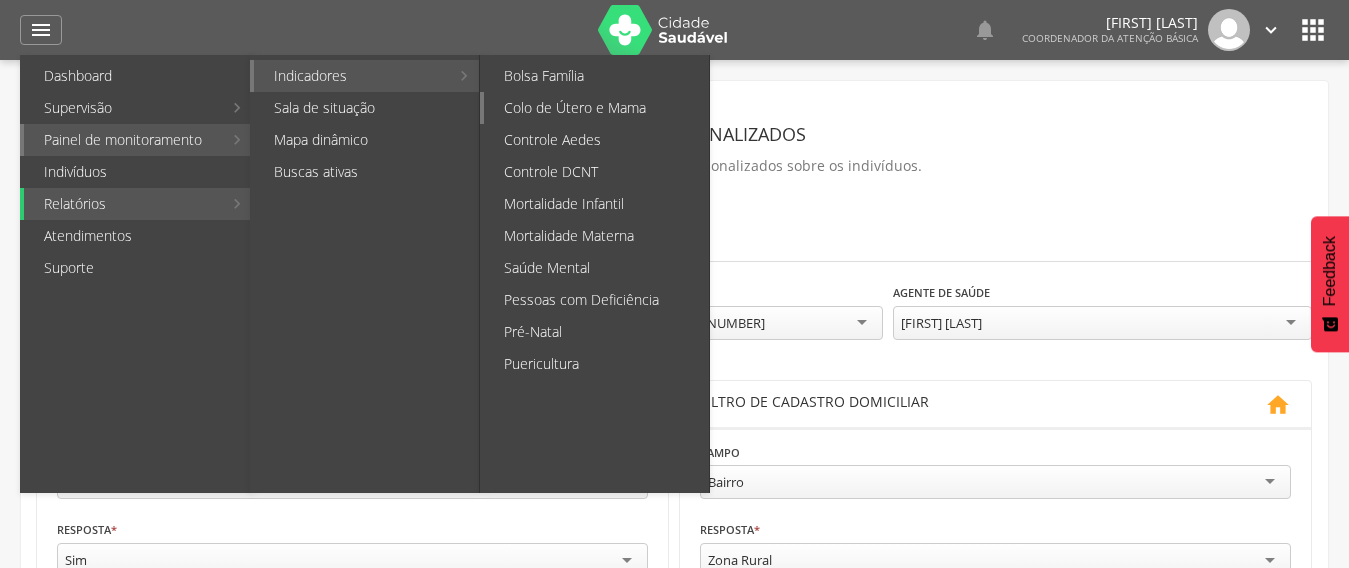 click on "Colo de Útero e Mama" at bounding box center (596, 108) 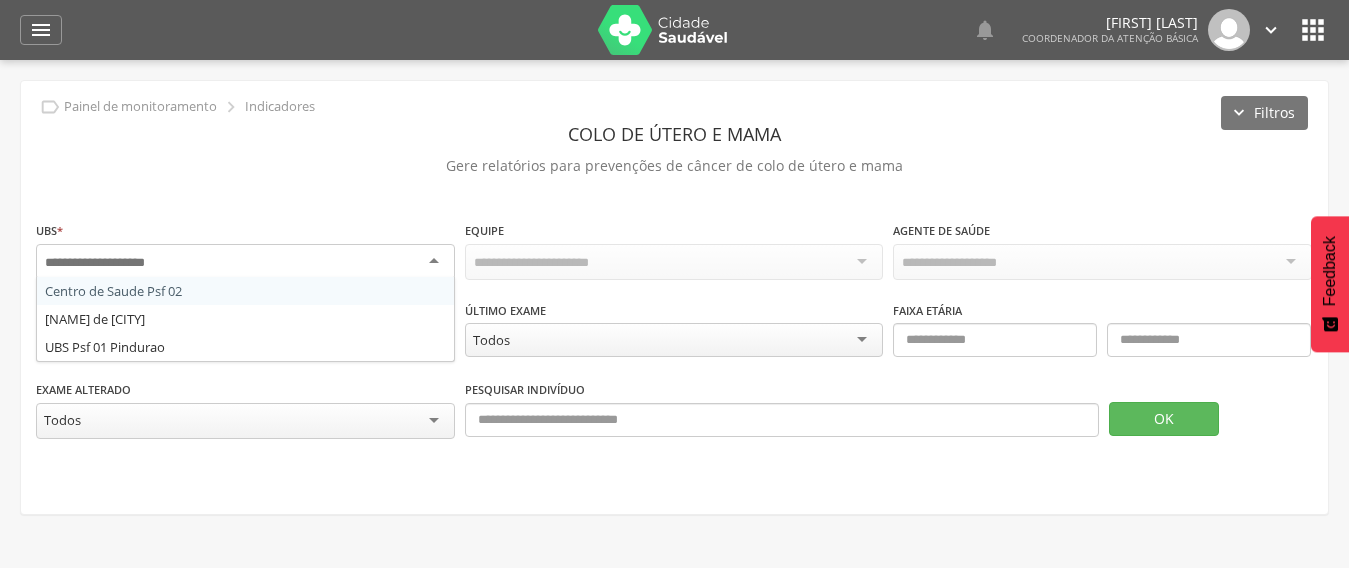 click at bounding box center (245, 262) 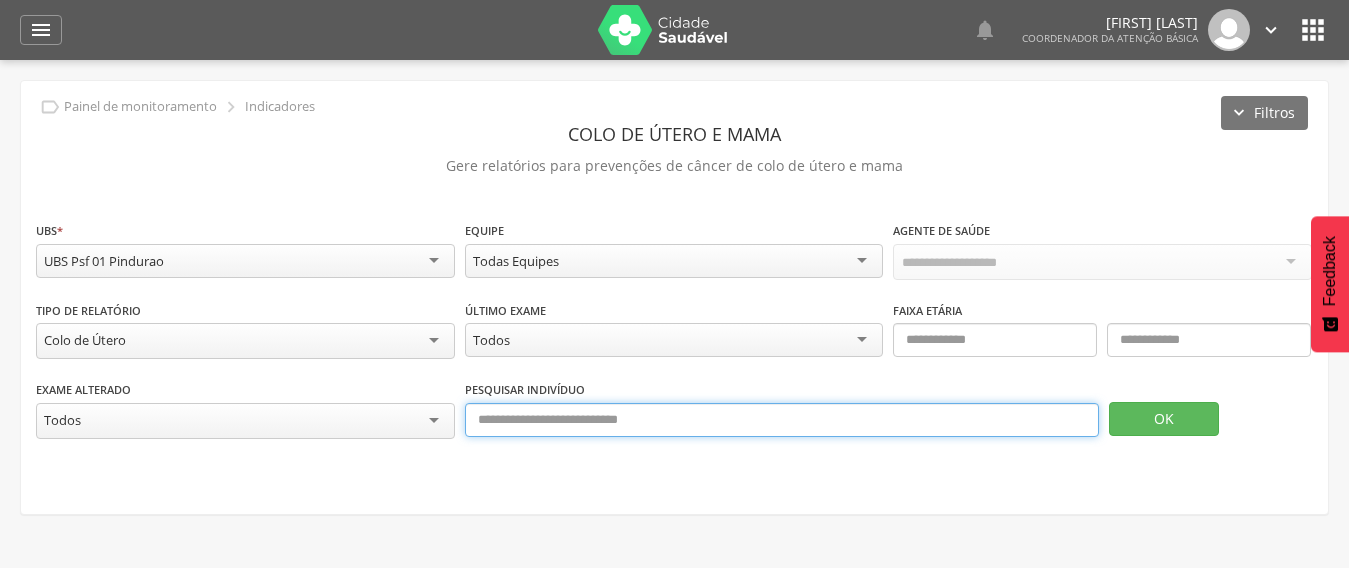click at bounding box center (782, 420) 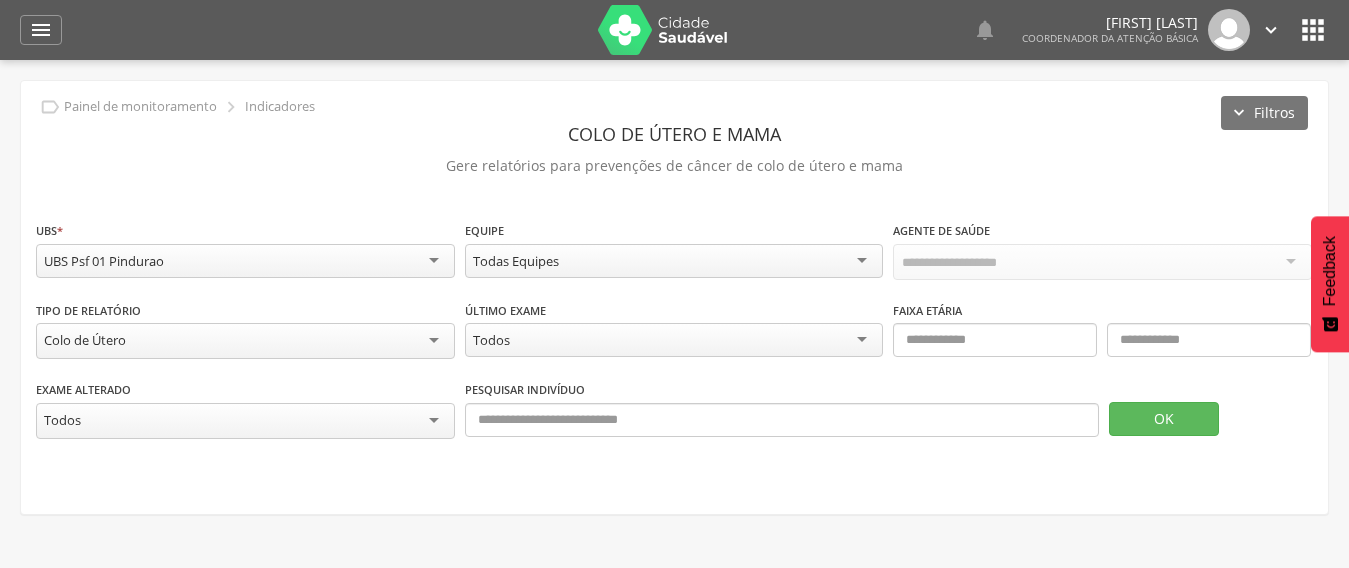 click at bounding box center [963, 263] 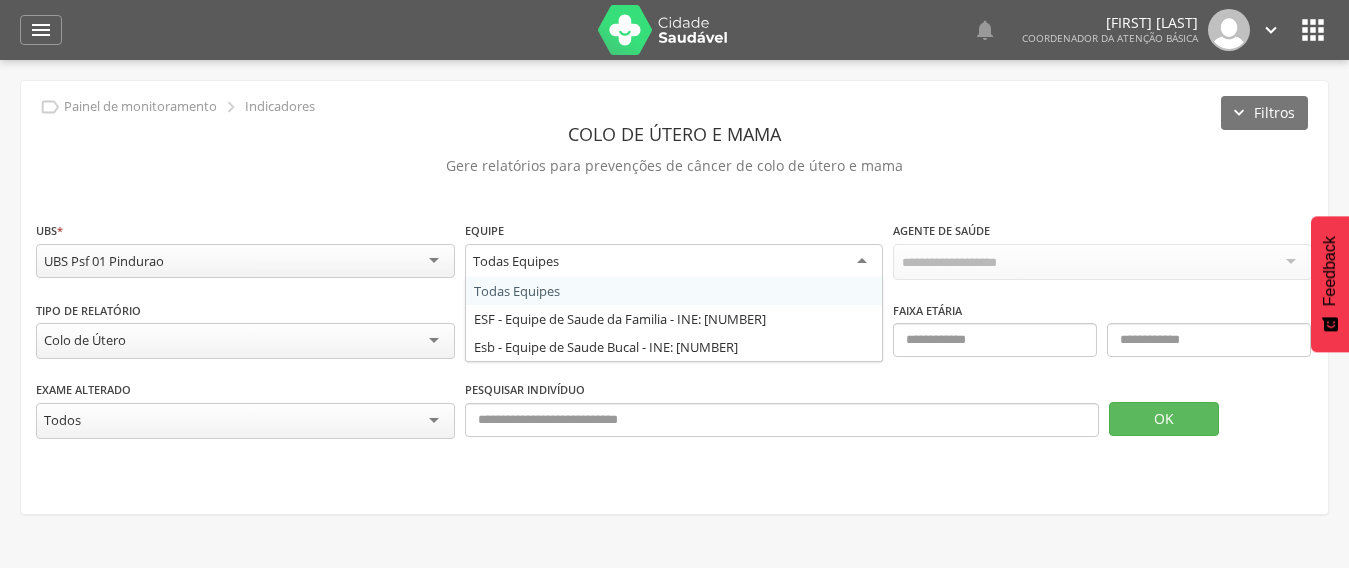 click on "Todas Equipes" at bounding box center (674, 262) 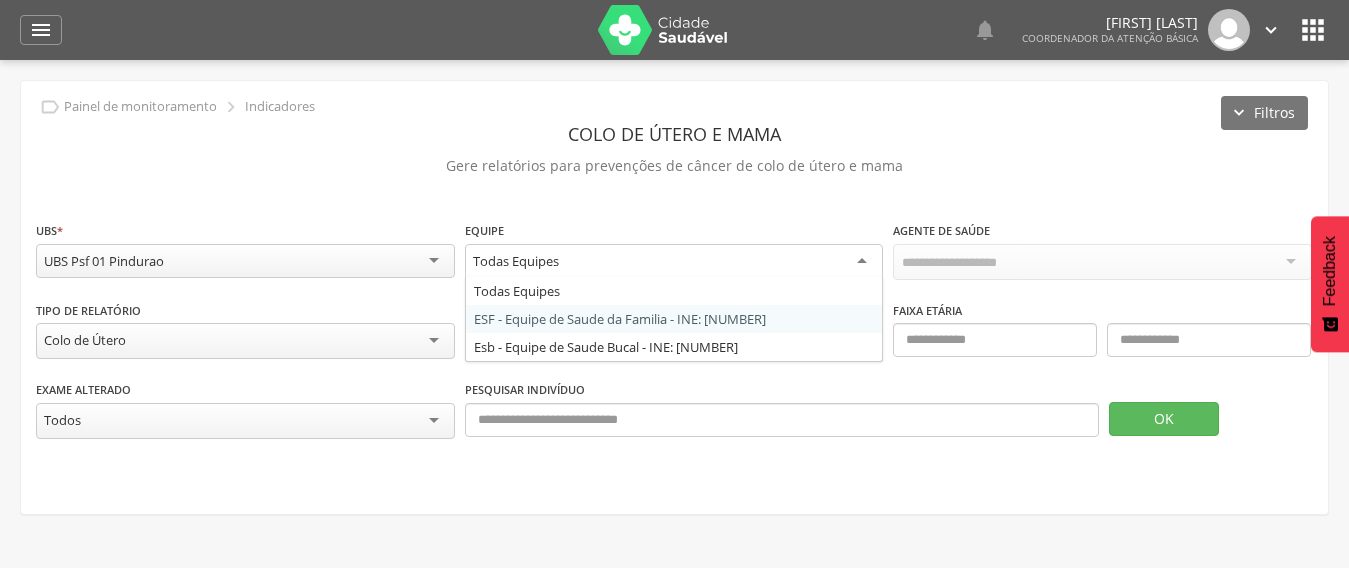 drag, startPoint x: 674, startPoint y: 326, endPoint x: 910, endPoint y: 284, distance: 239.70816 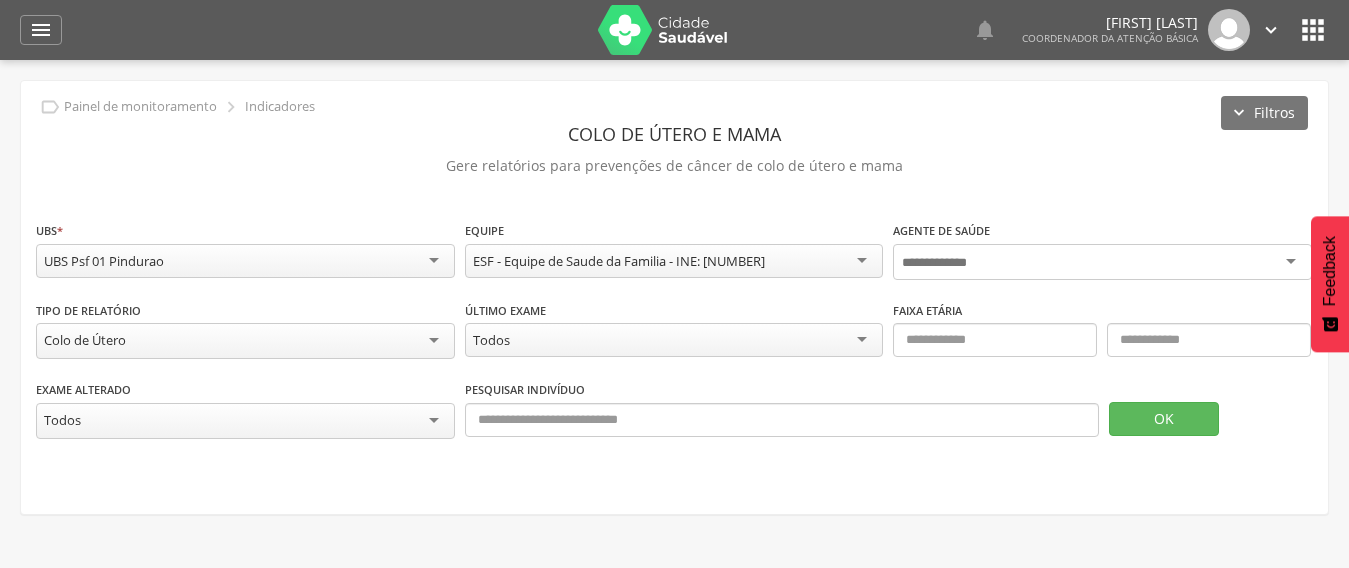 click at bounding box center (1102, 262) 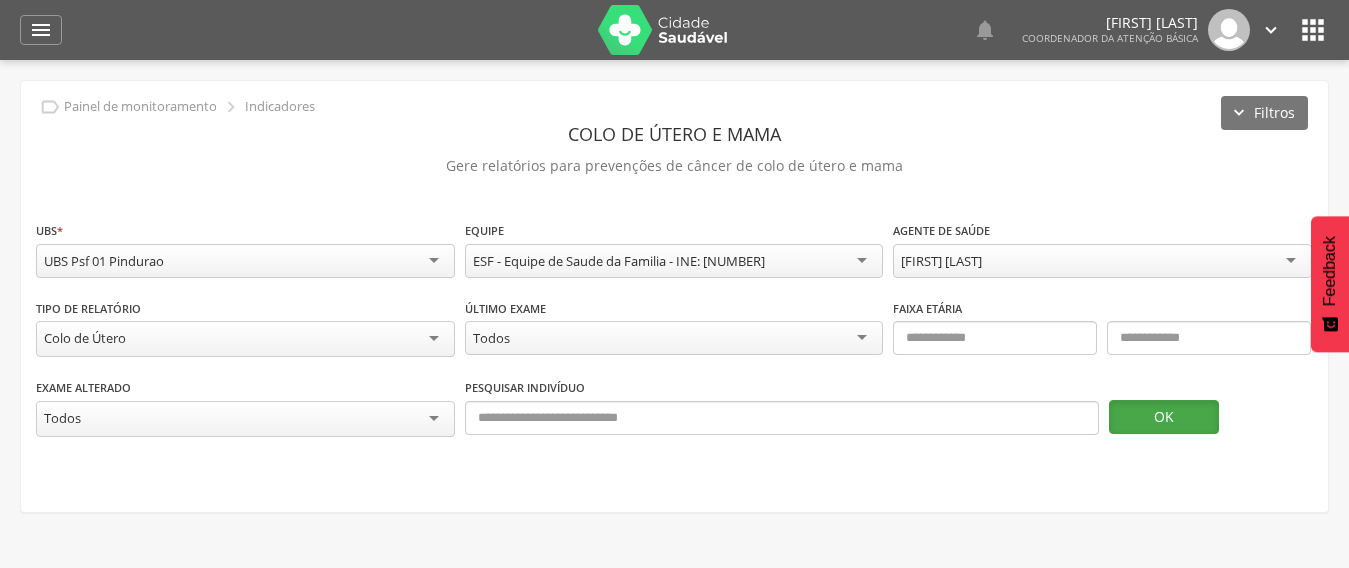 click on "OK" at bounding box center [1164, 417] 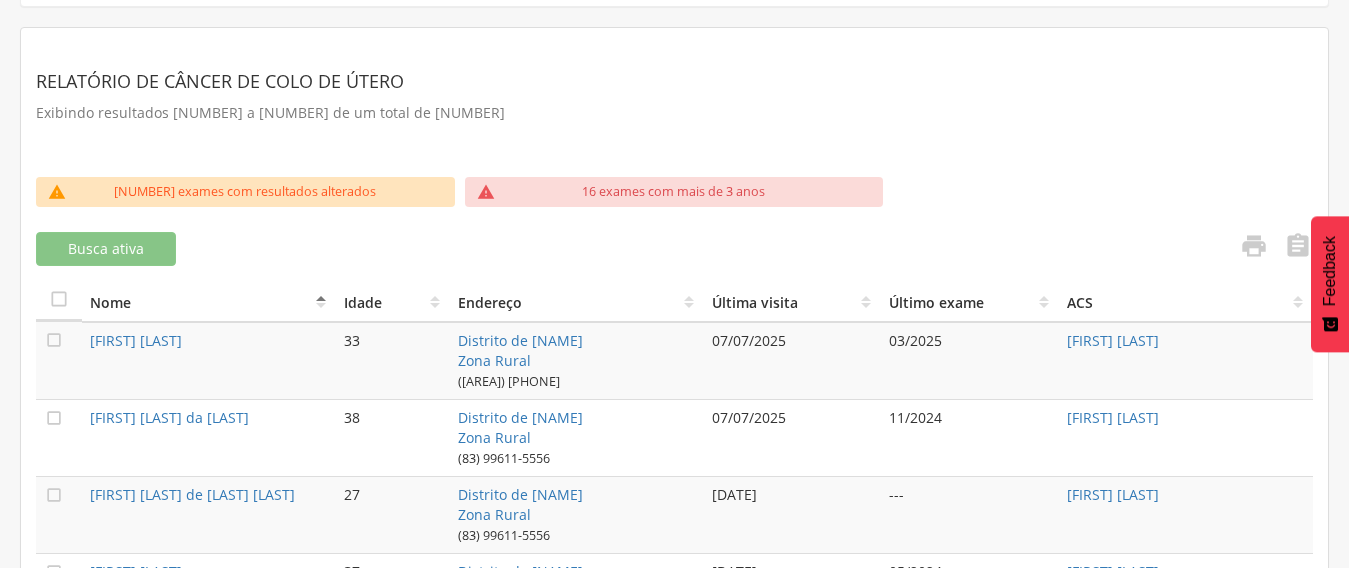 scroll, scrollTop: 500, scrollLeft: 0, axis: vertical 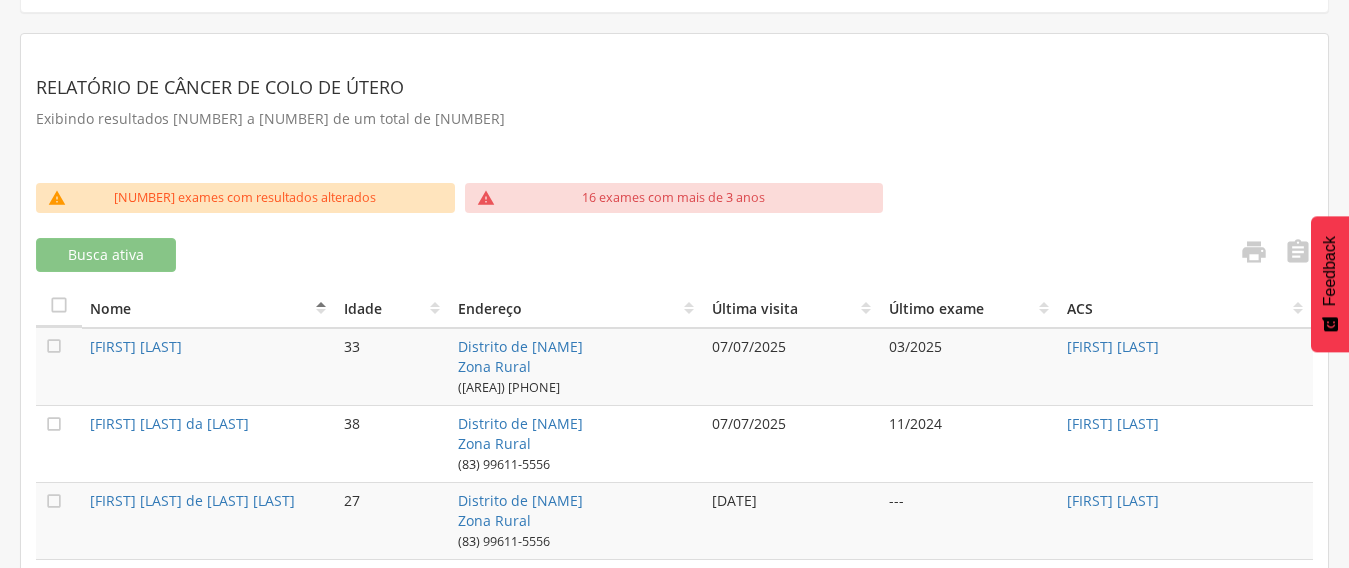 copy on "[FIRST] [LAST]" 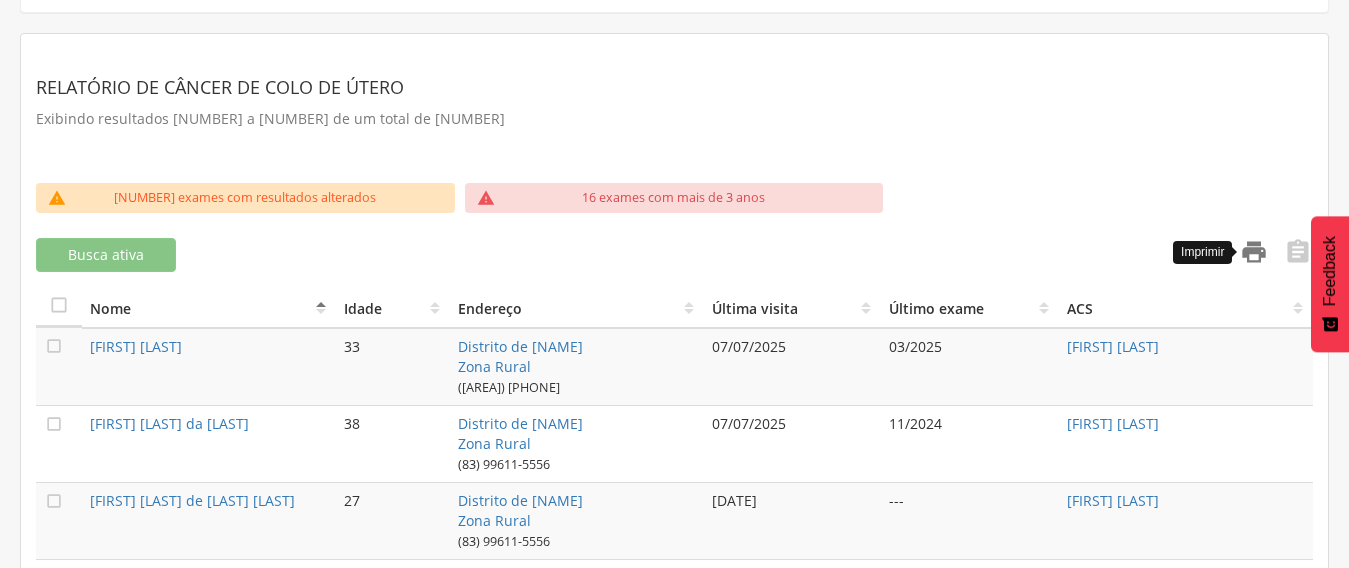 click on "" at bounding box center (1254, 252) 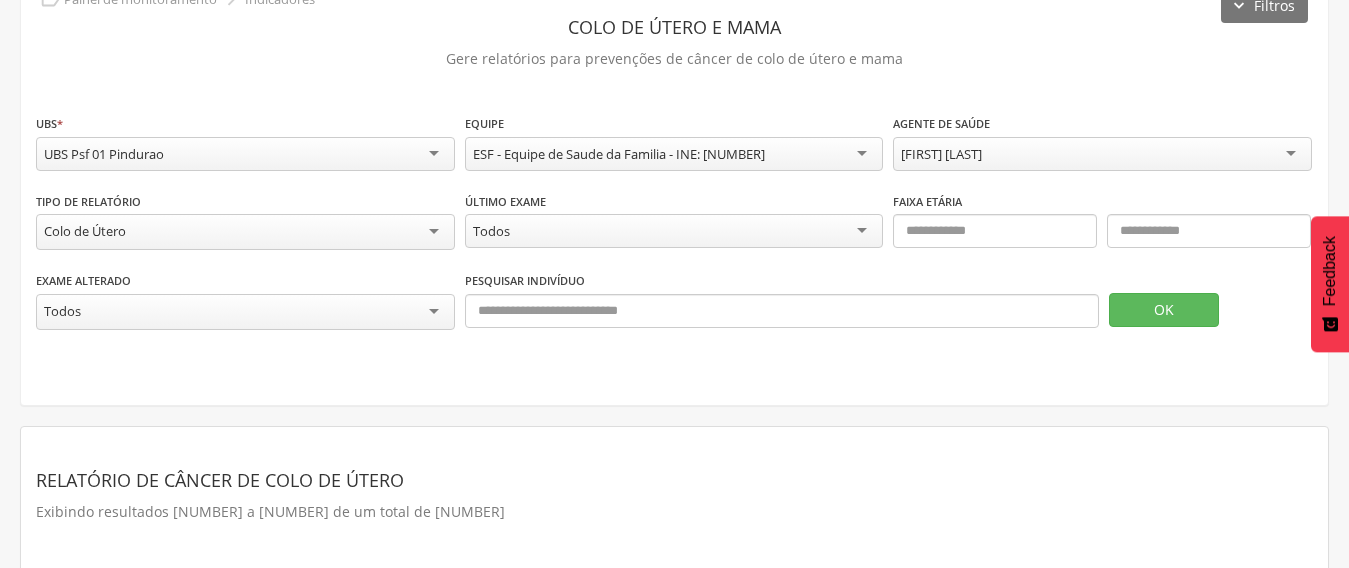scroll, scrollTop: 100, scrollLeft: 0, axis: vertical 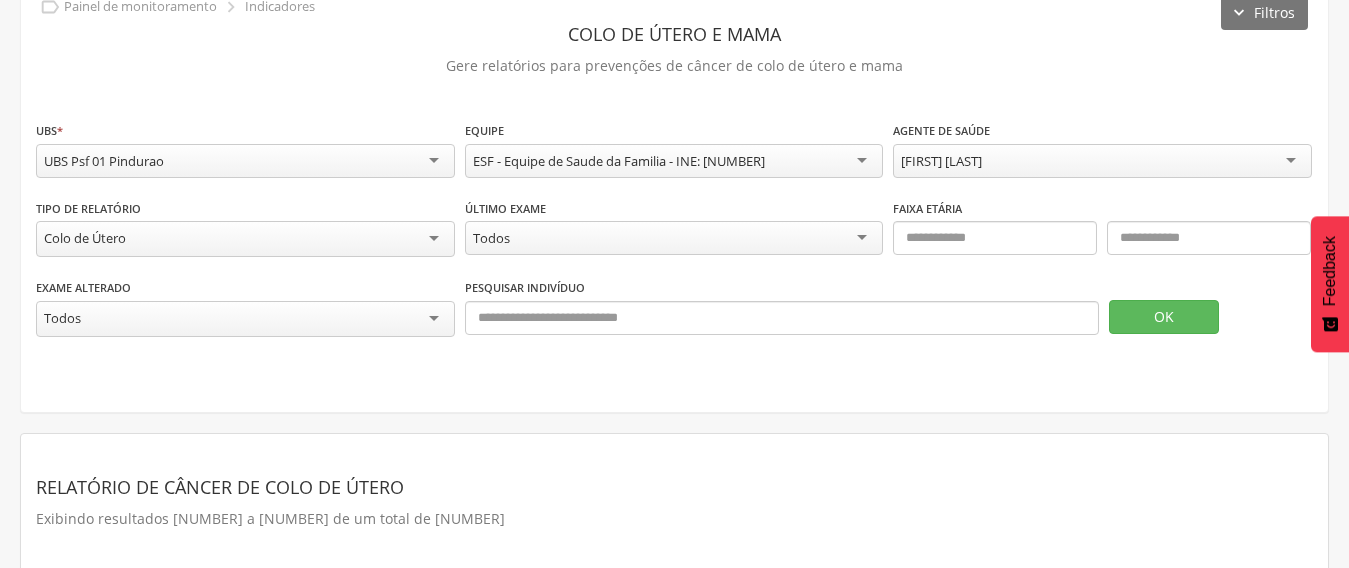 click on "[FIRST] [LAST]" at bounding box center [941, 161] 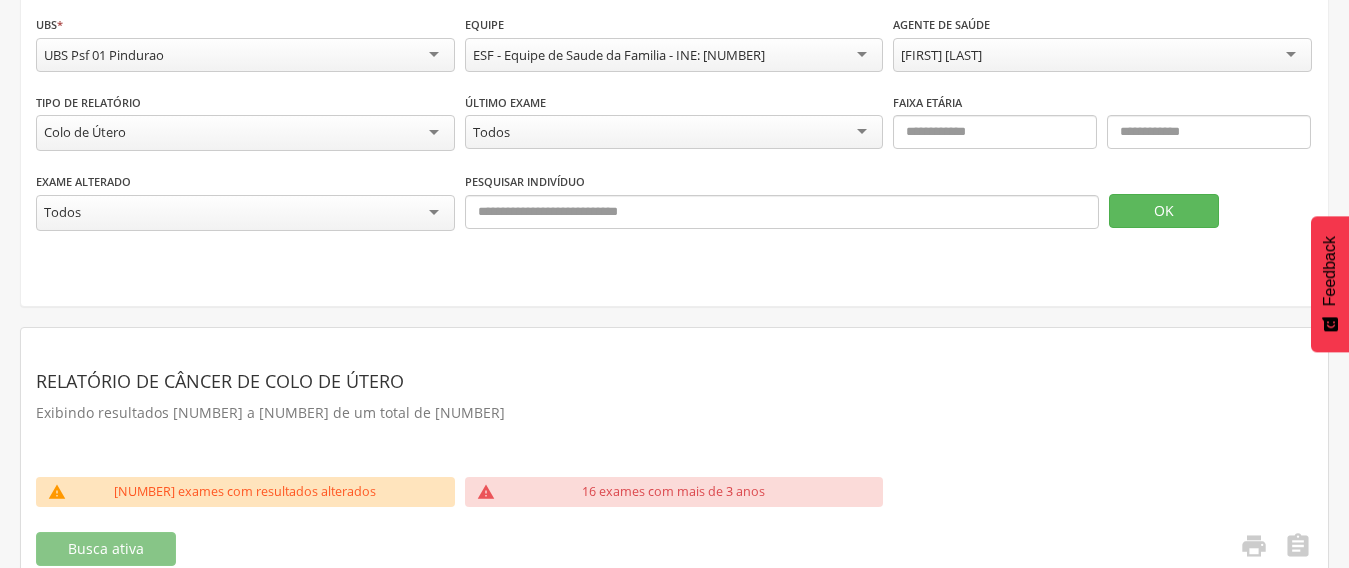 scroll, scrollTop: 200, scrollLeft: 0, axis: vertical 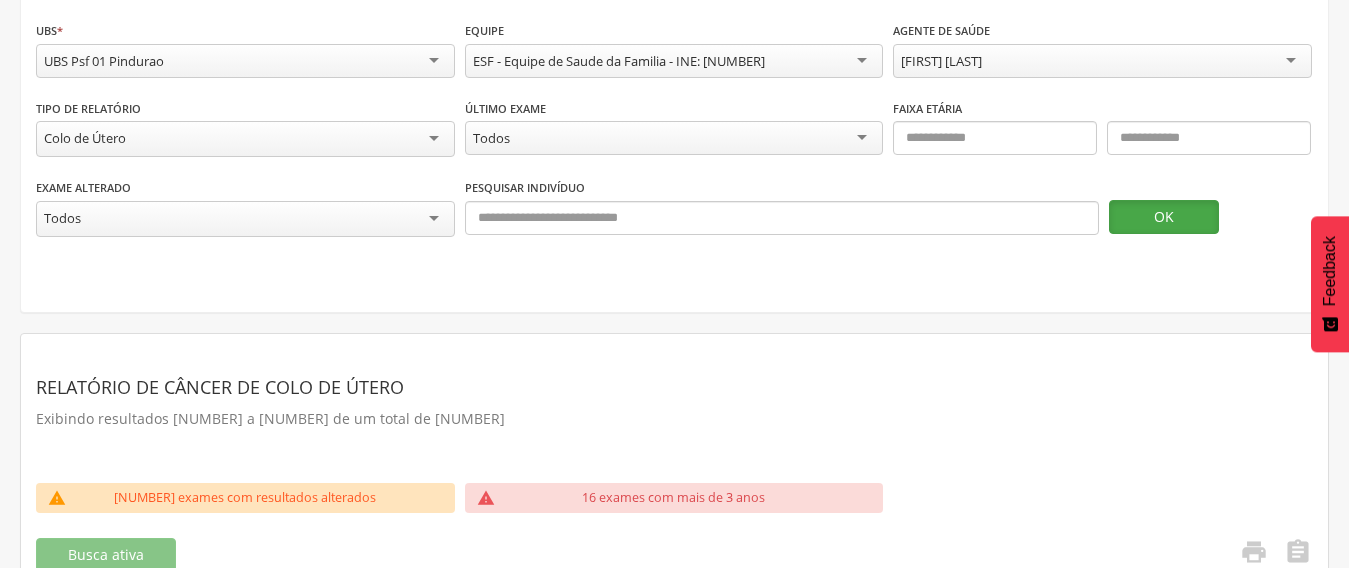 click on "OK" at bounding box center [1164, 217] 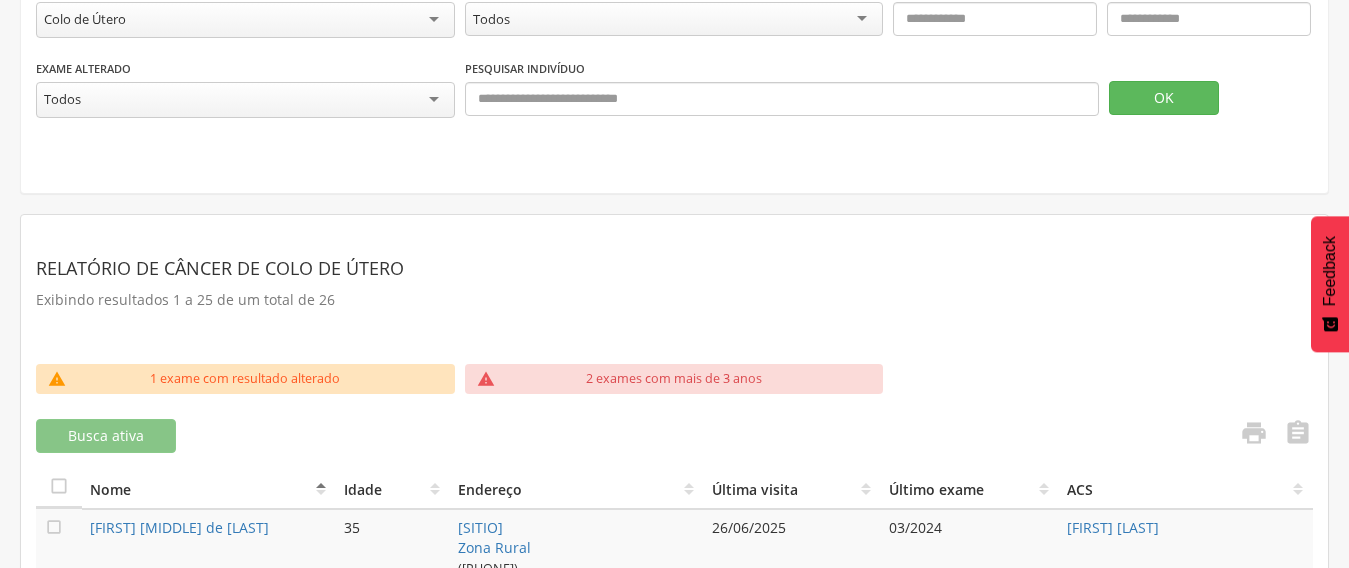 scroll, scrollTop: 500, scrollLeft: 0, axis: vertical 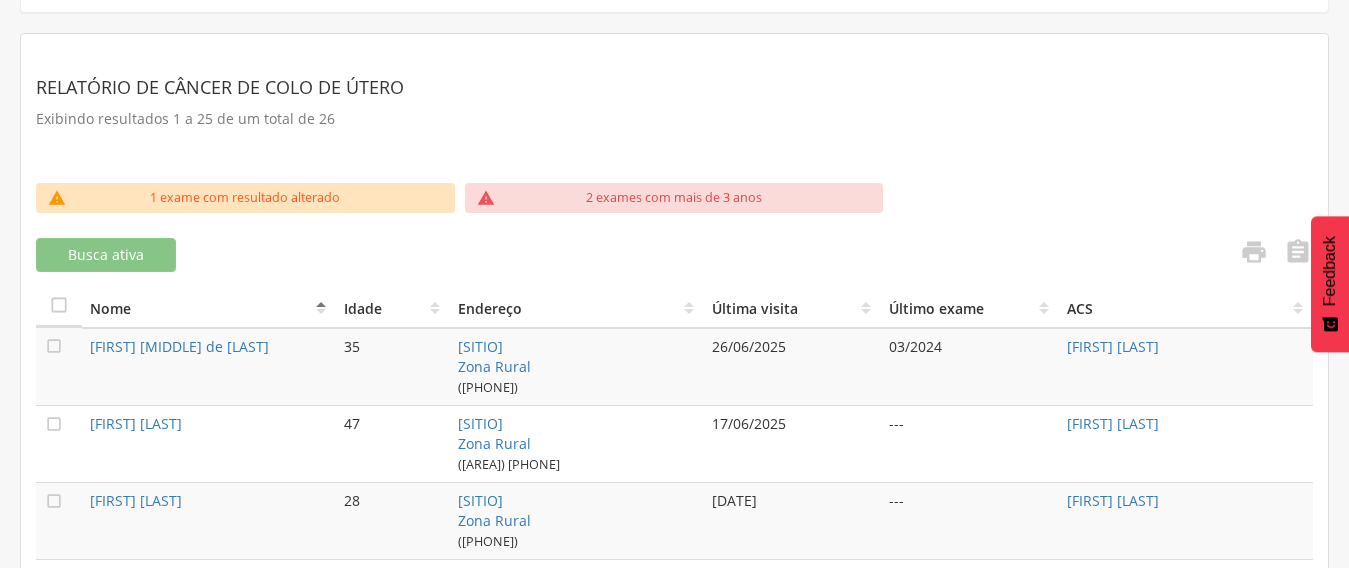 copy on "[FIRST] [LAST]" 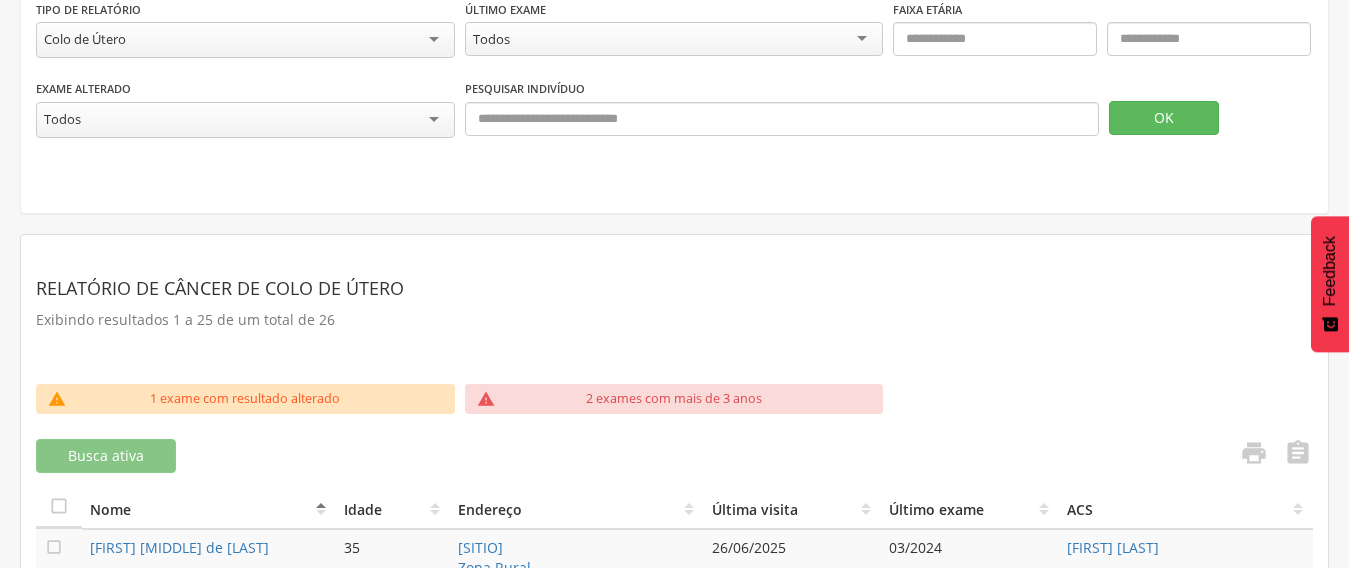scroll, scrollTop: 300, scrollLeft: 0, axis: vertical 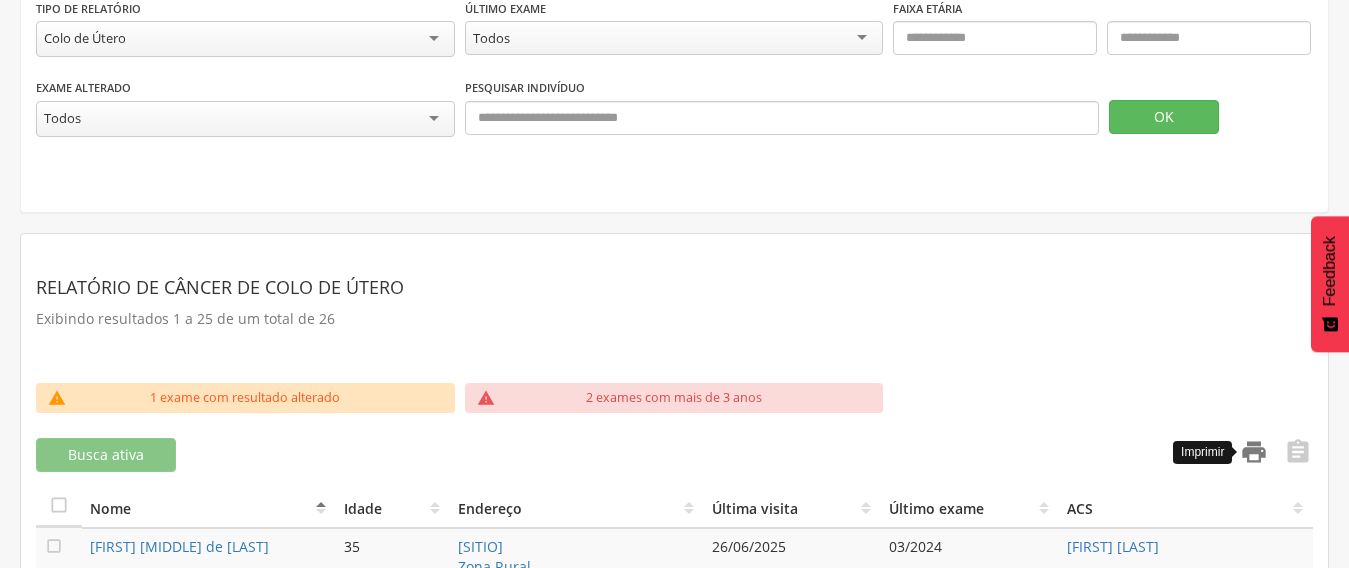 click on "" at bounding box center [1254, 452] 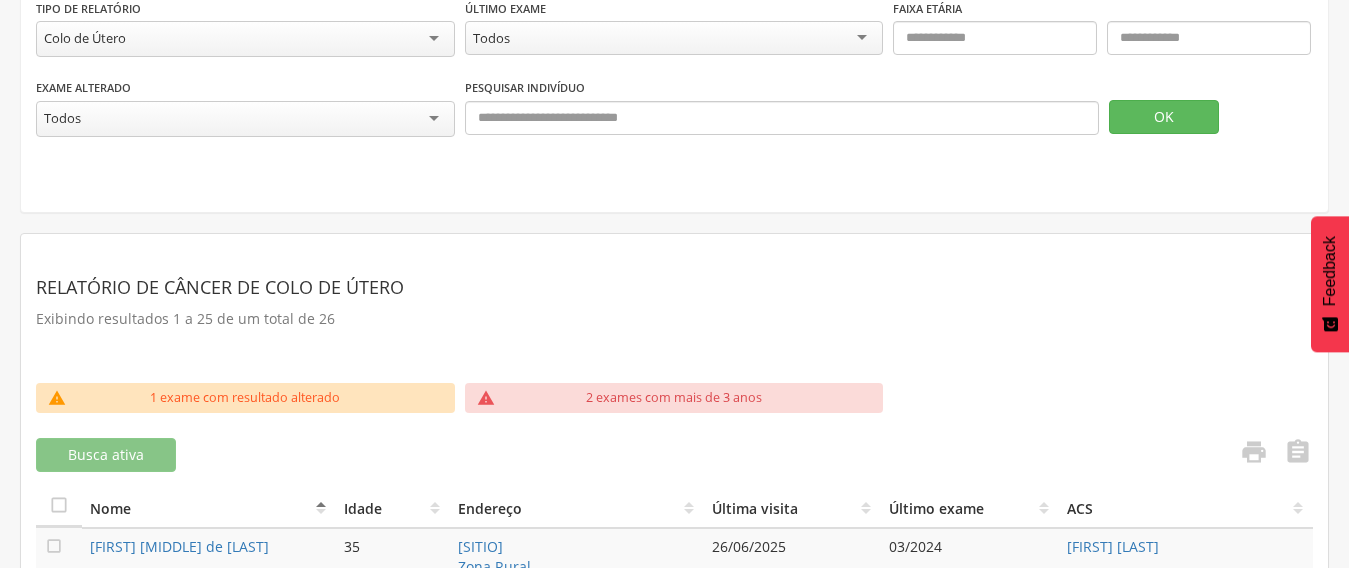 click on "Colo de Útero" at bounding box center [245, 39] 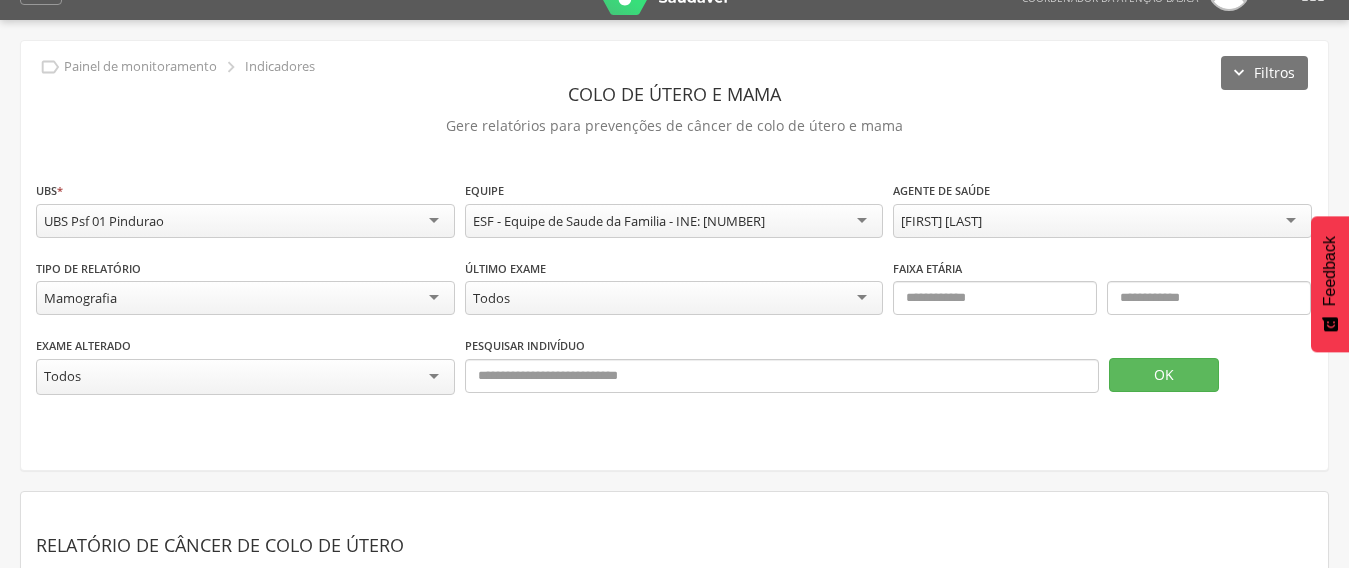 scroll, scrollTop: 0, scrollLeft: 0, axis: both 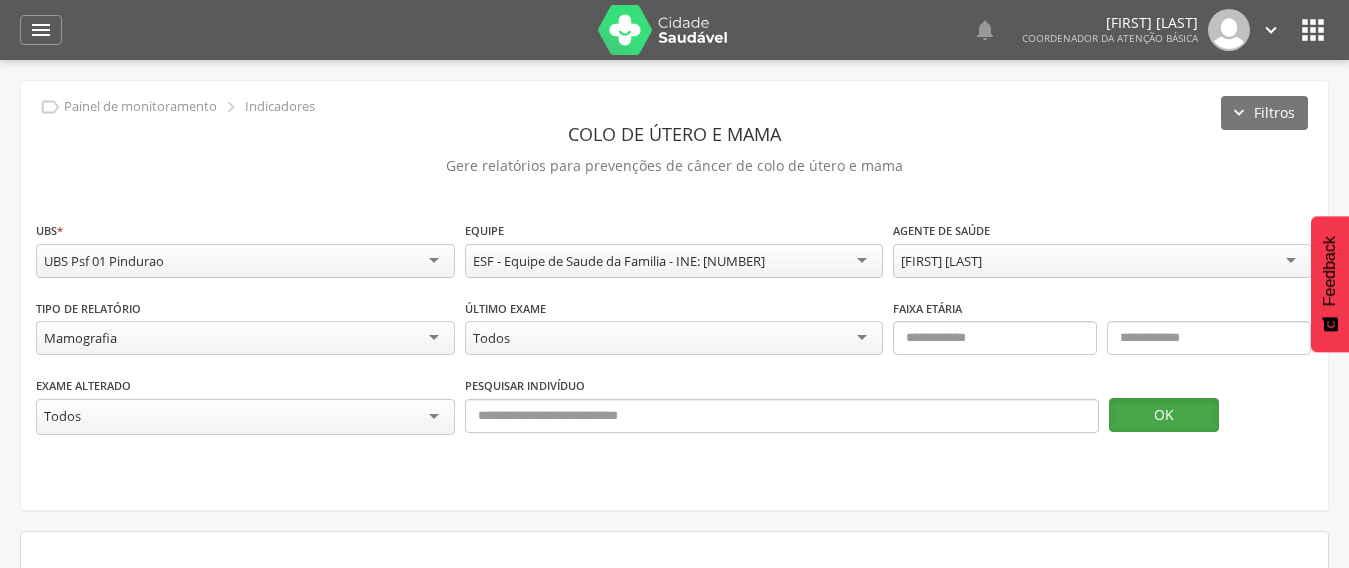 click on "OK" at bounding box center (1164, 415) 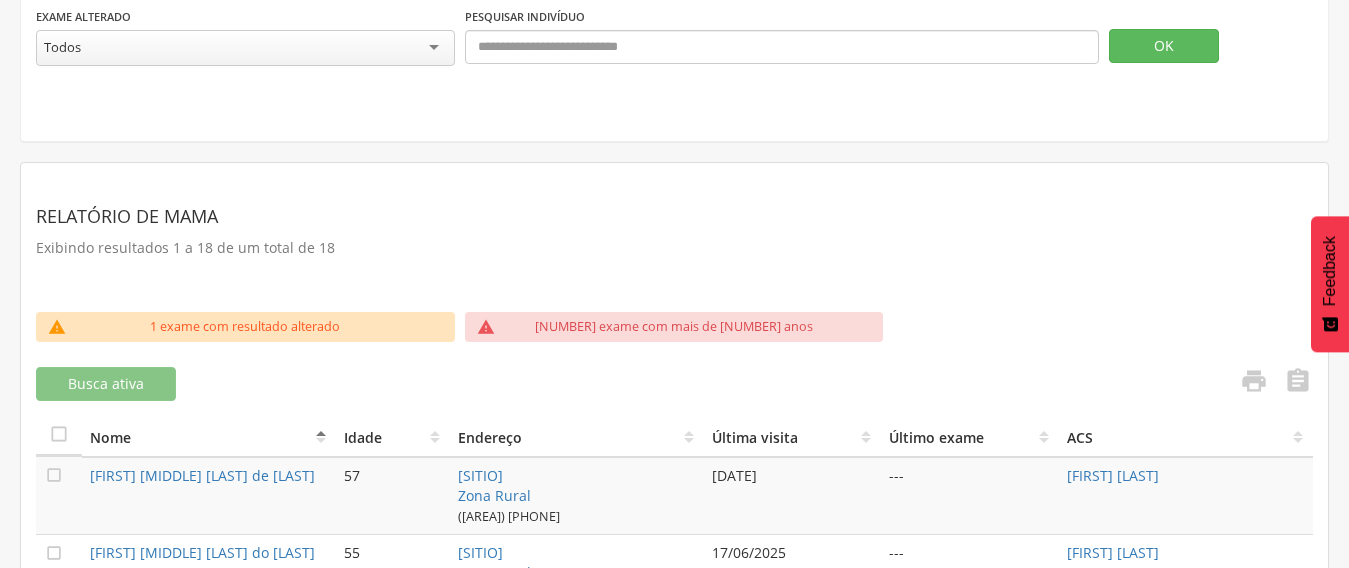 scroll, scrollTop: 500, scrollLeft: 0, axis: vertical 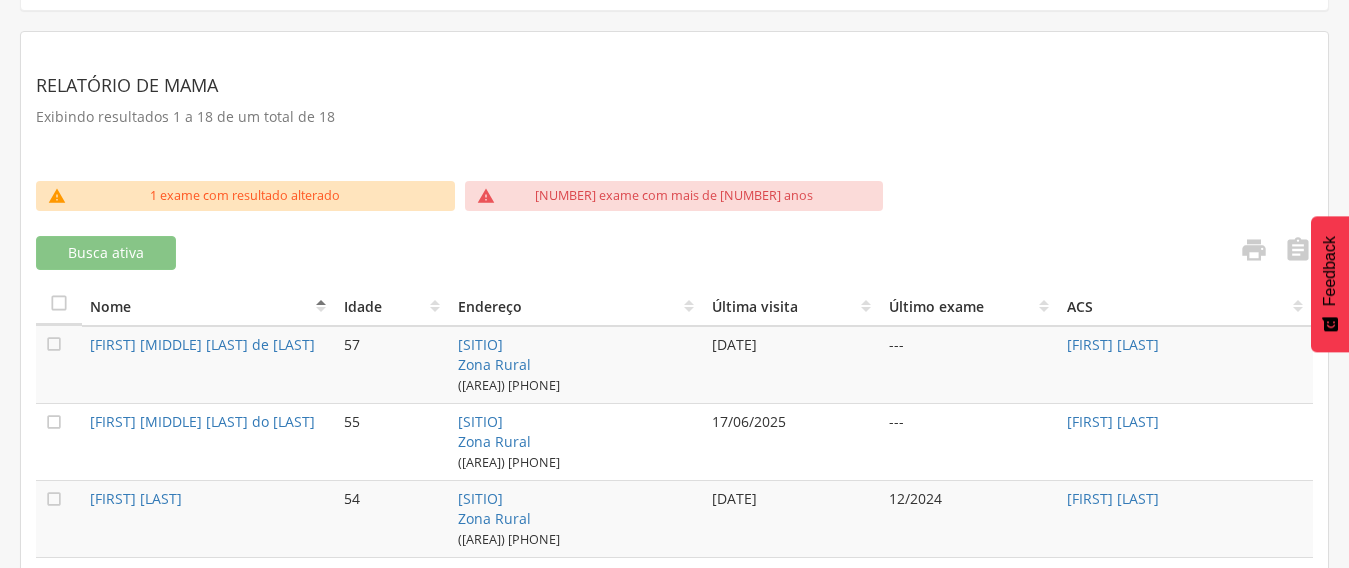 drag, startPoint x: 1048, startPoint y: 341, endPoint x: 1283, endPoint y: 349, distance: 235.13612 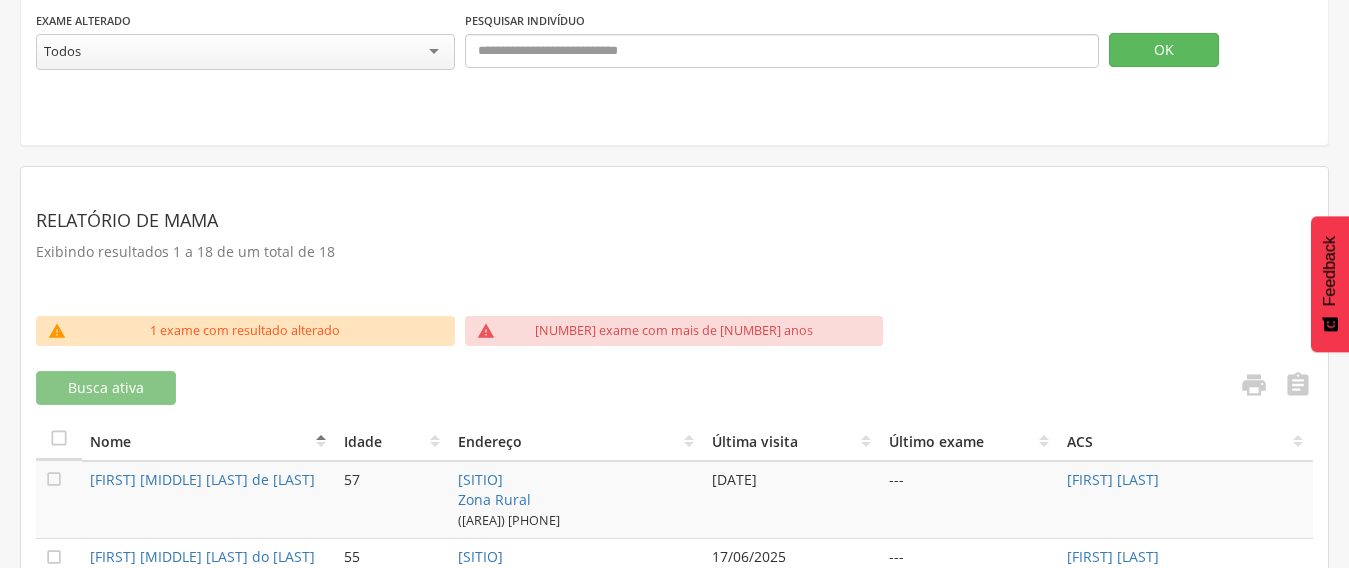 scroll, scrollTop: 400, scrollLeft: 0, axis: vertical 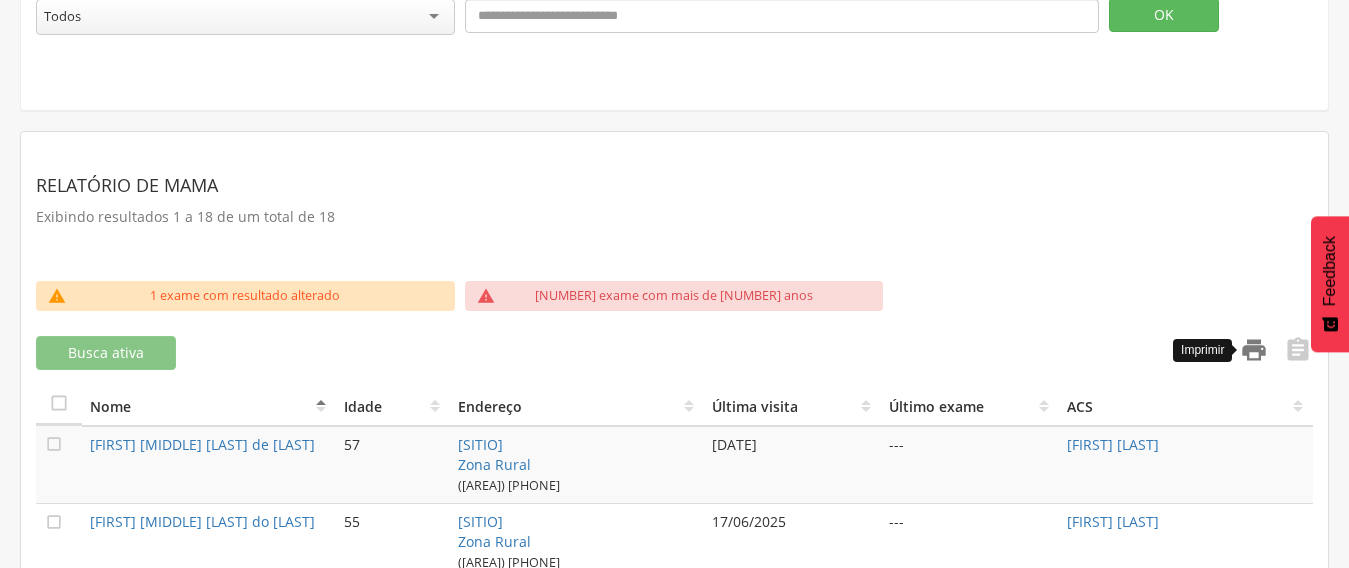 click on "" at bounding box center [1254, 350] 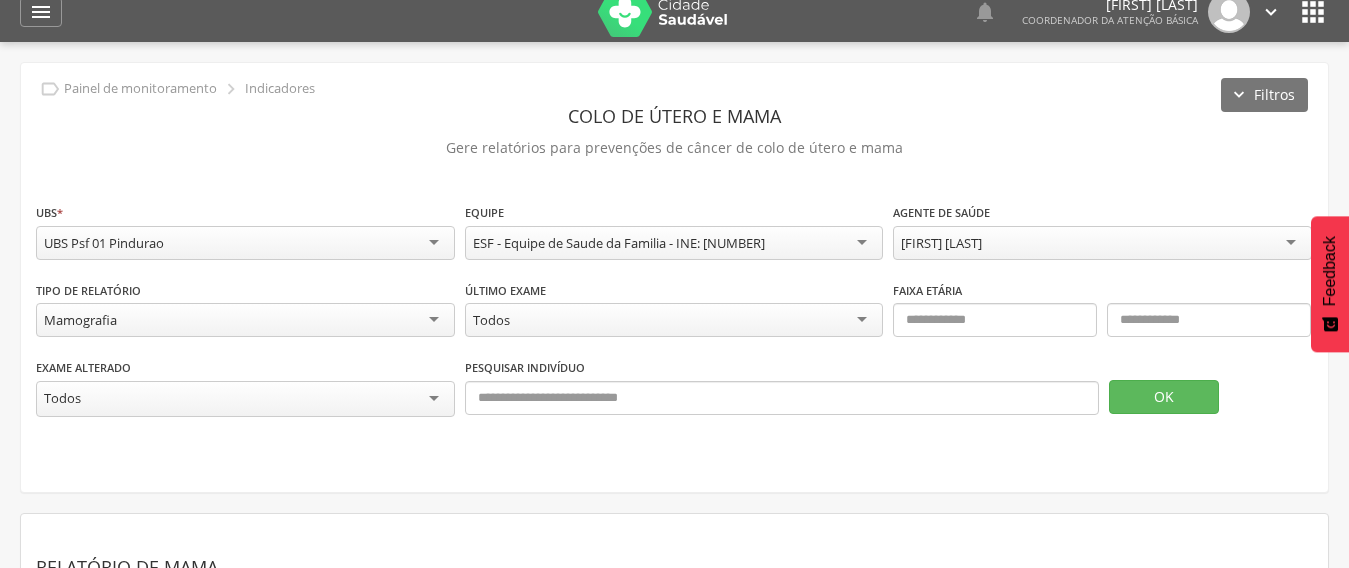 scroll, scrollTop: 0, scrollLeft: 0, axis: both 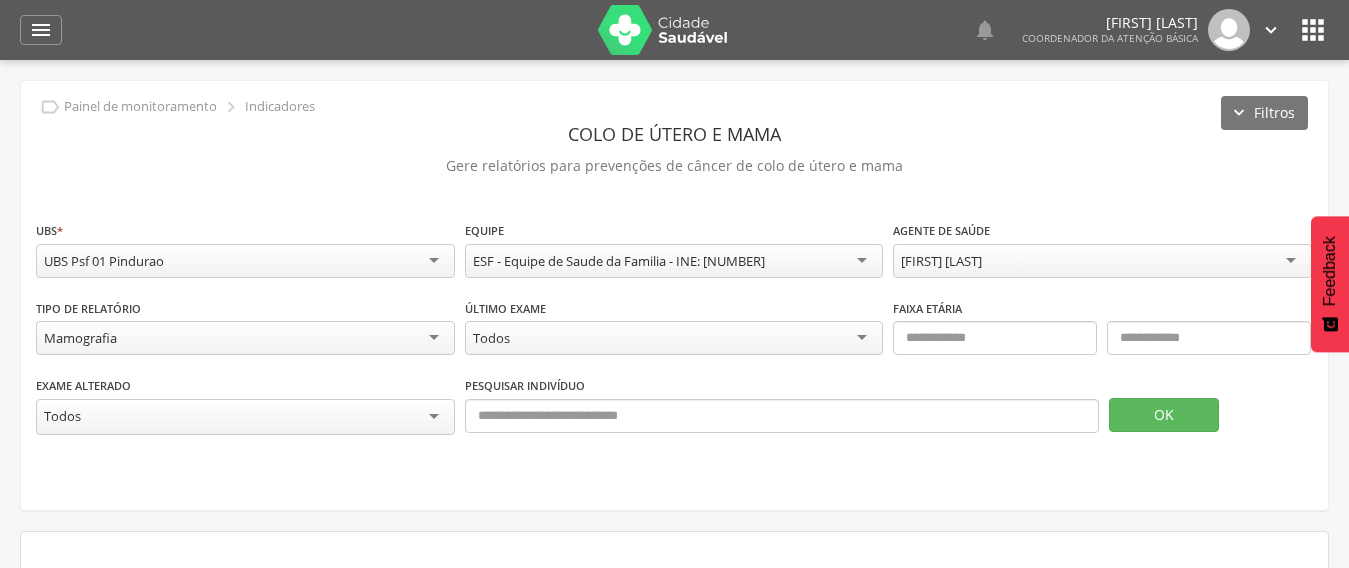 click on "[FIRST] [LAST]" at bounding box center [941, 261] 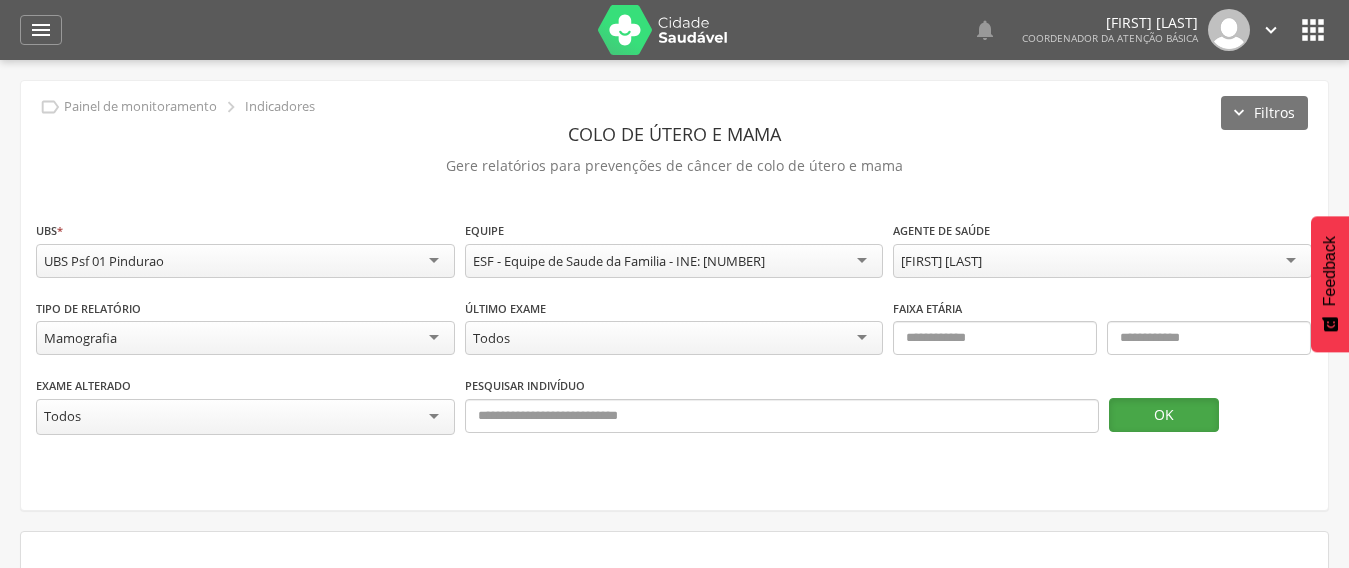 click on "OK" at bounding box center [1164, 415] 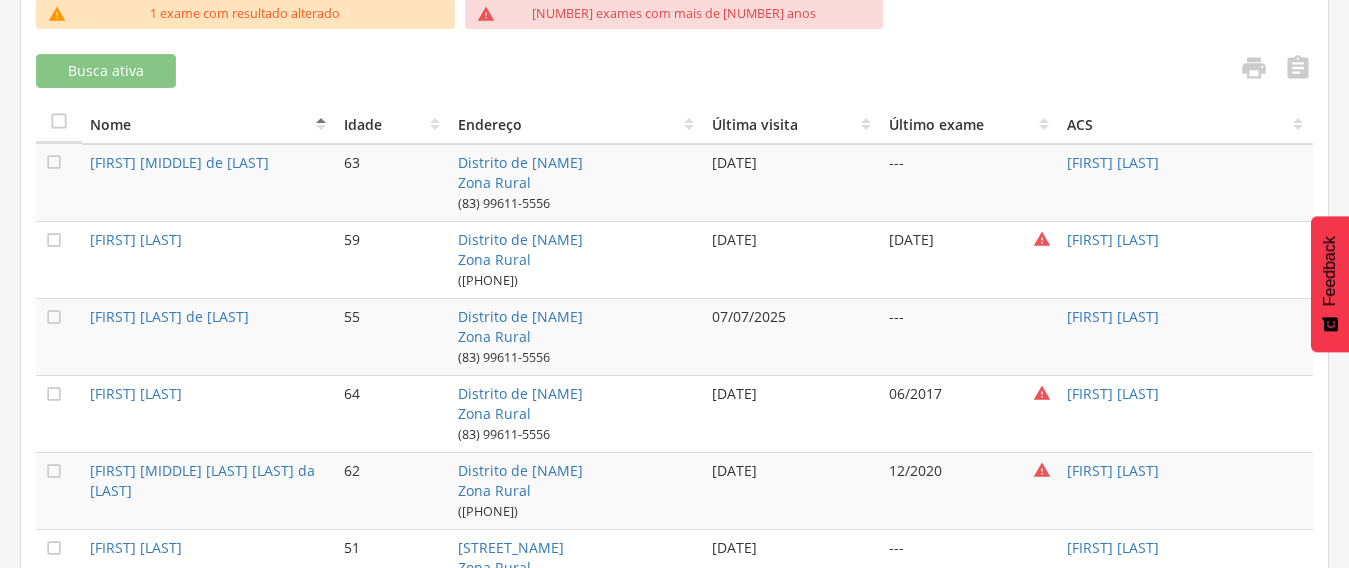 scroll, scrollTop: 500, scrollLeft: 0, axis: vertical 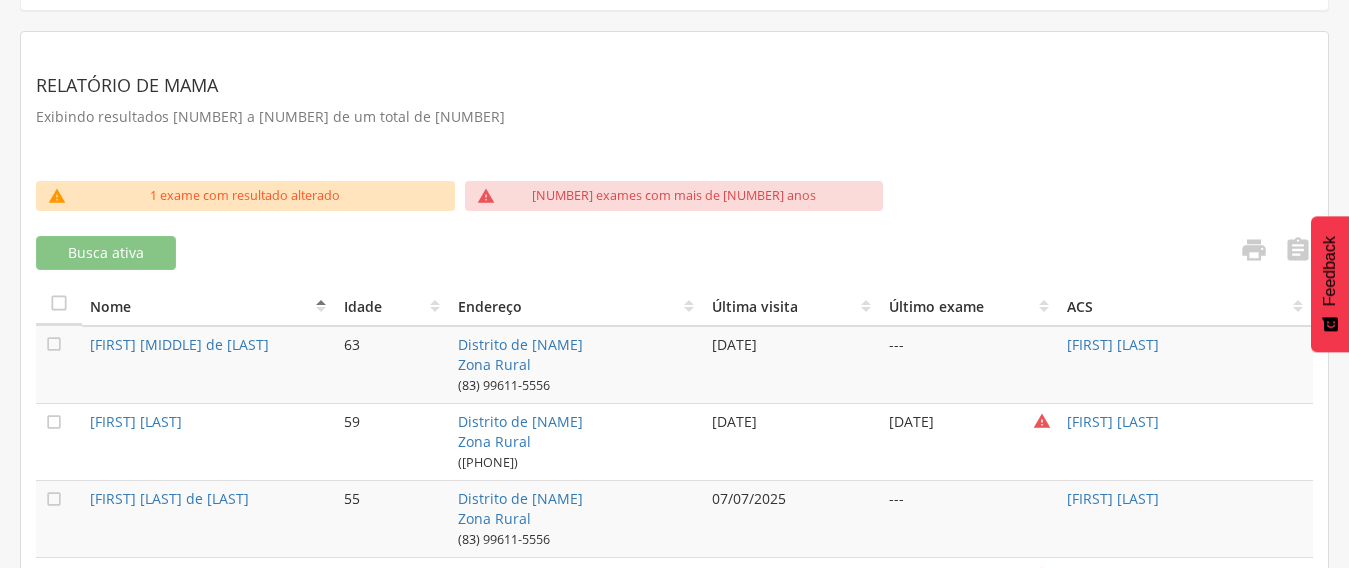 drag, startPoint x: 1042, startPoint y: 329, endPoint x: 1304, endPoint y: 343, distance: 262.37378 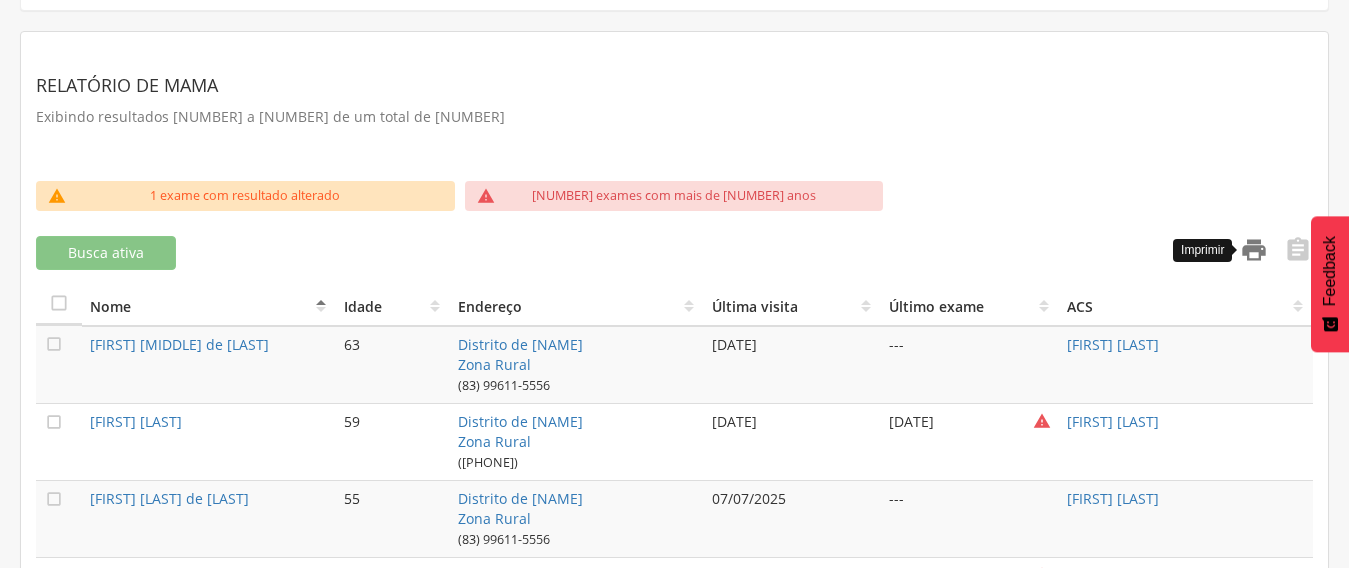 click on "" at bounding box center (1254, 250) 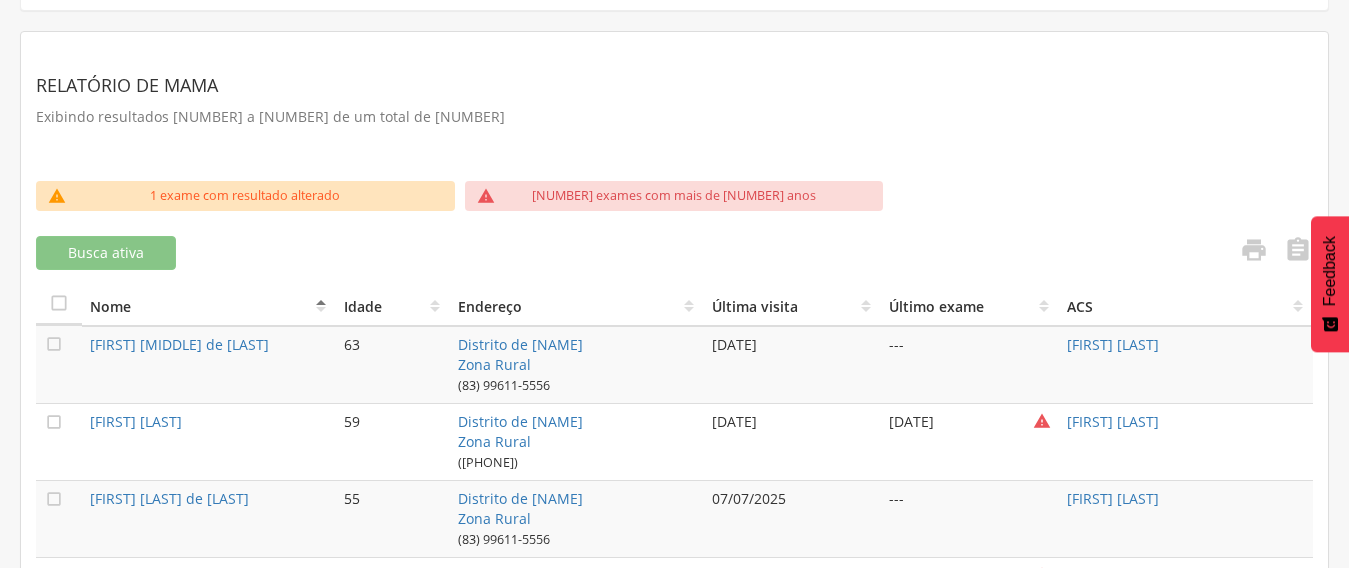 click on "
1 exame com resultado alterado

11 exames com mais de 2 anos" at bounding box center (674, 201) 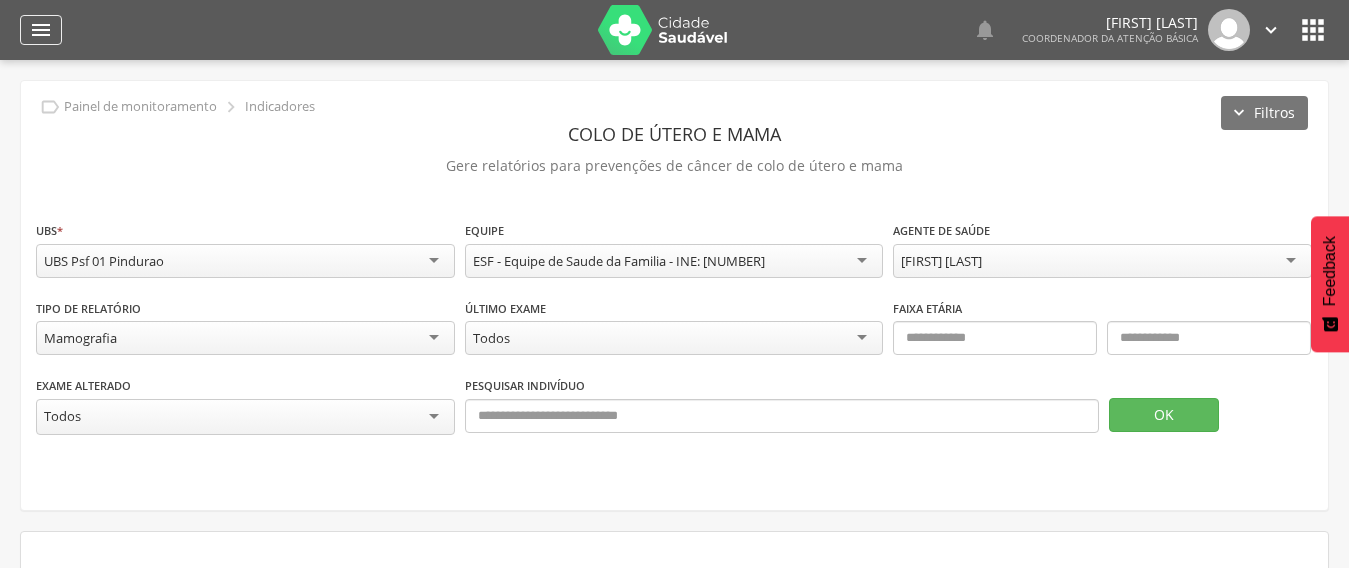 click on "" at bounding box center [41, 30] 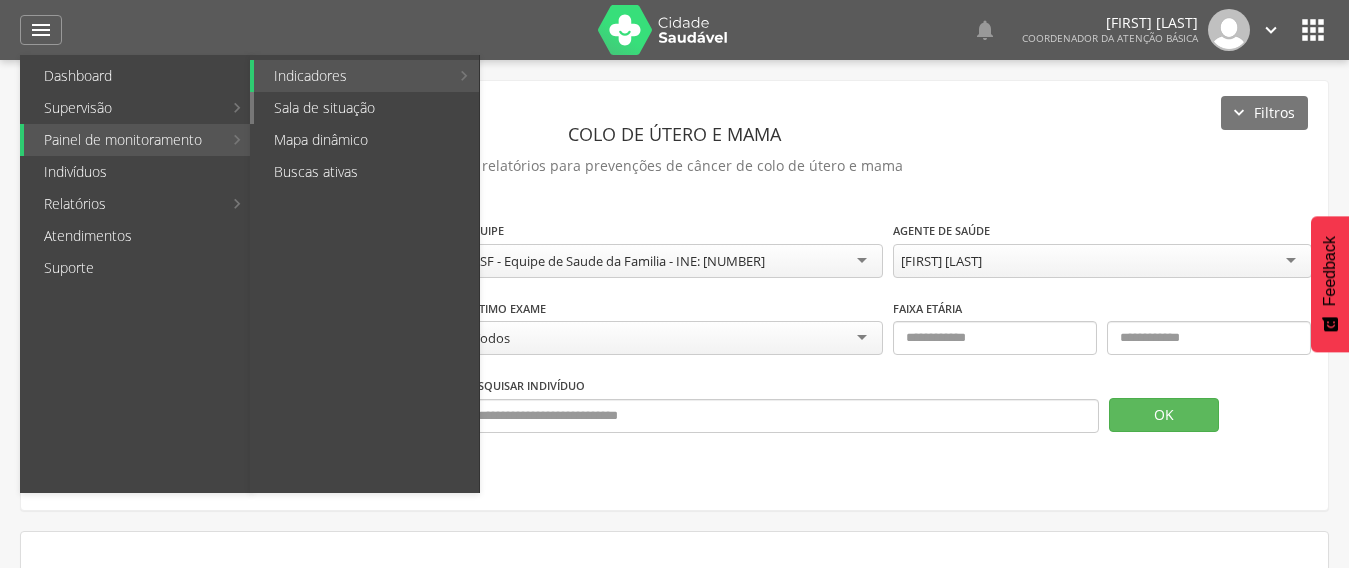 click on "Sala de situação" at bounding box center (366, 108) 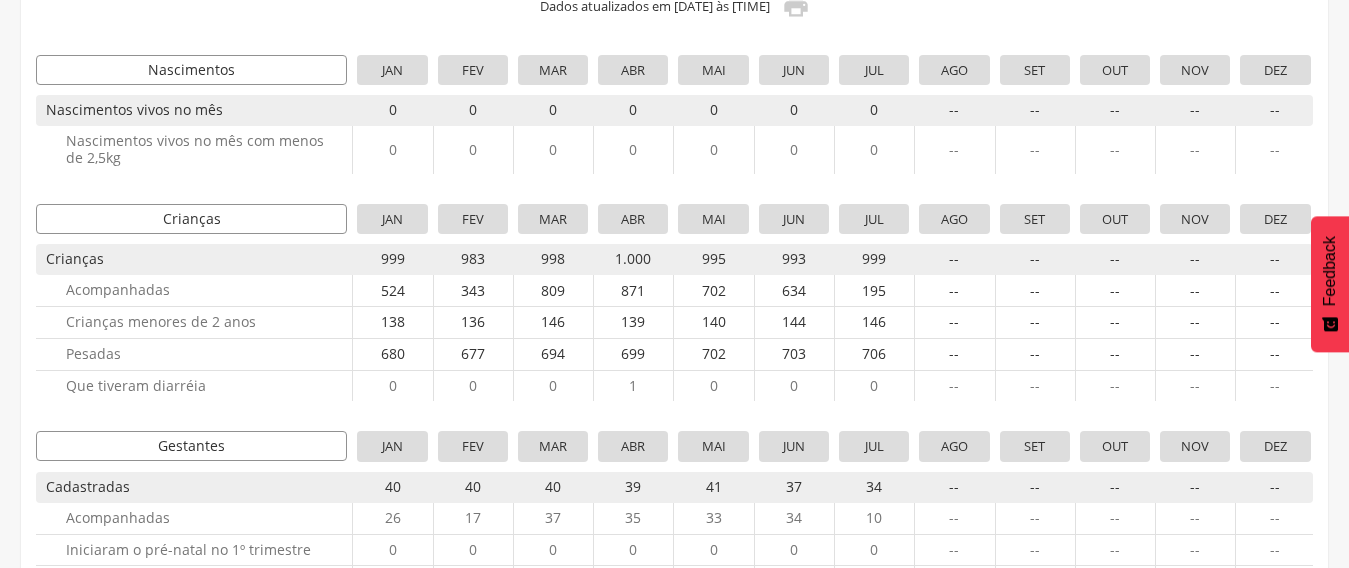 scroll, scrollTop: 0, scrollLeft: 0, axis: both 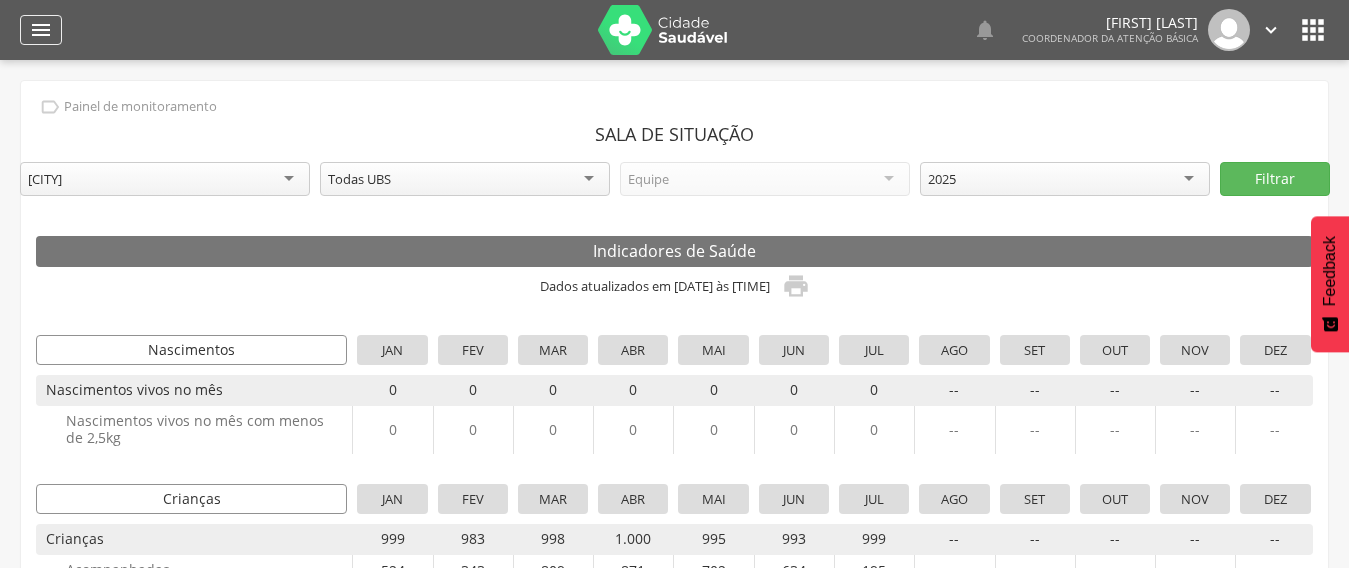 click on "" at bounding box center (41, 30) 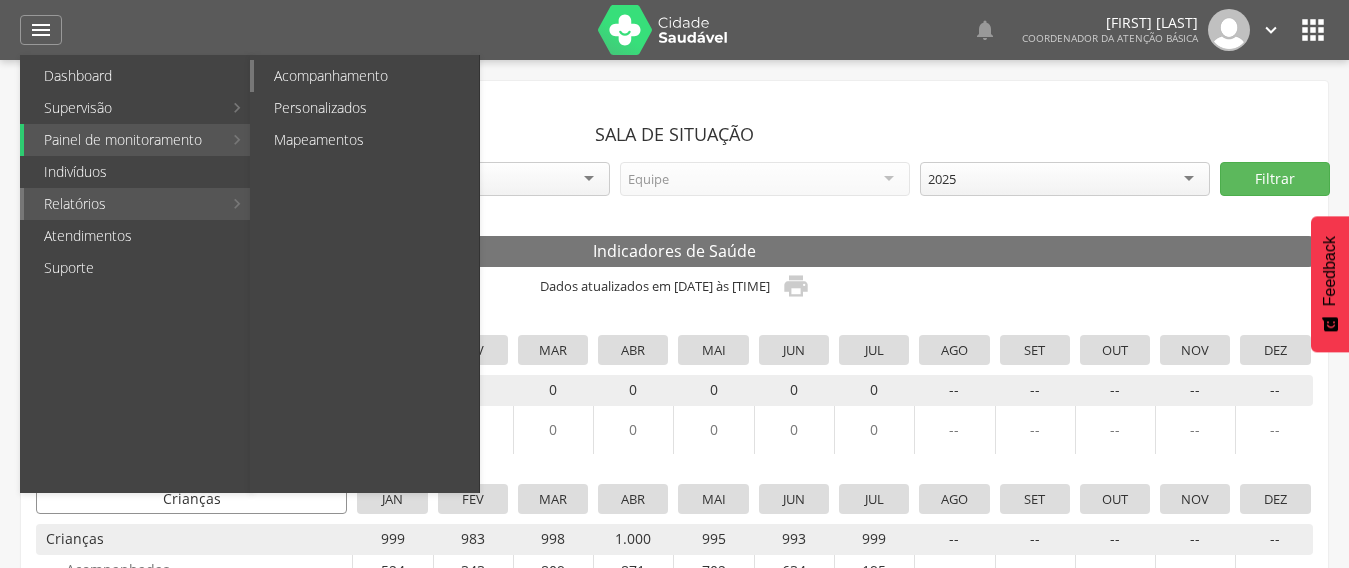 click on "Acompanhamento" at bounding box center (366, 76) 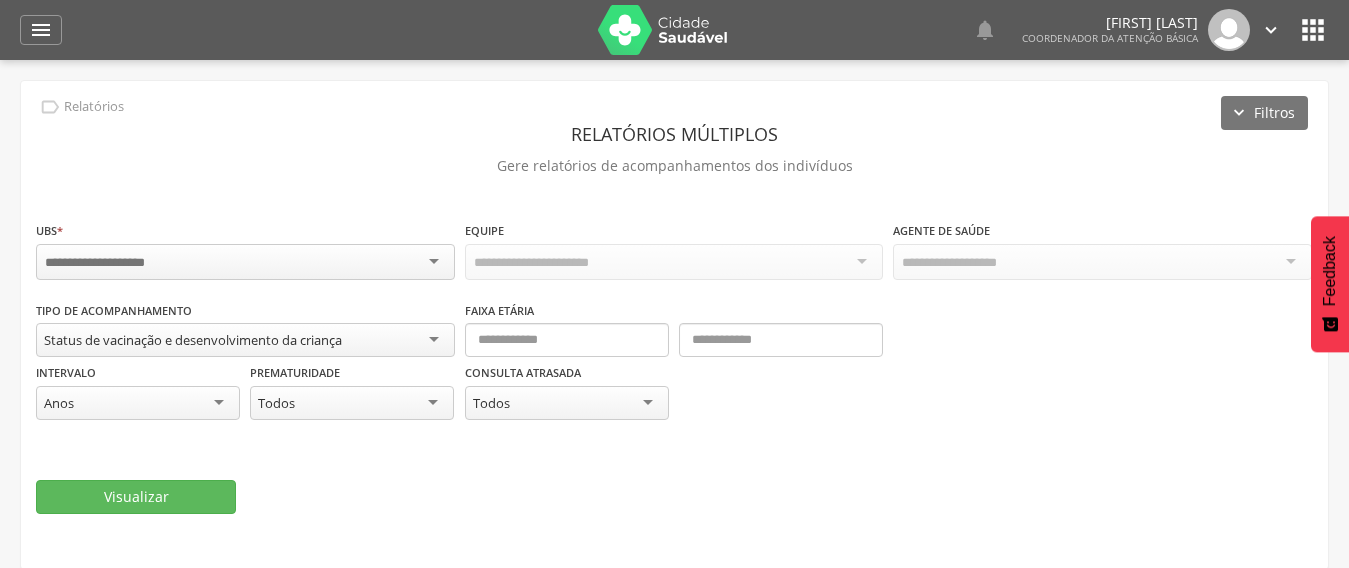 click on "Status de vacinação e desenvolvimento da criança" at bounding box center [193, 340] 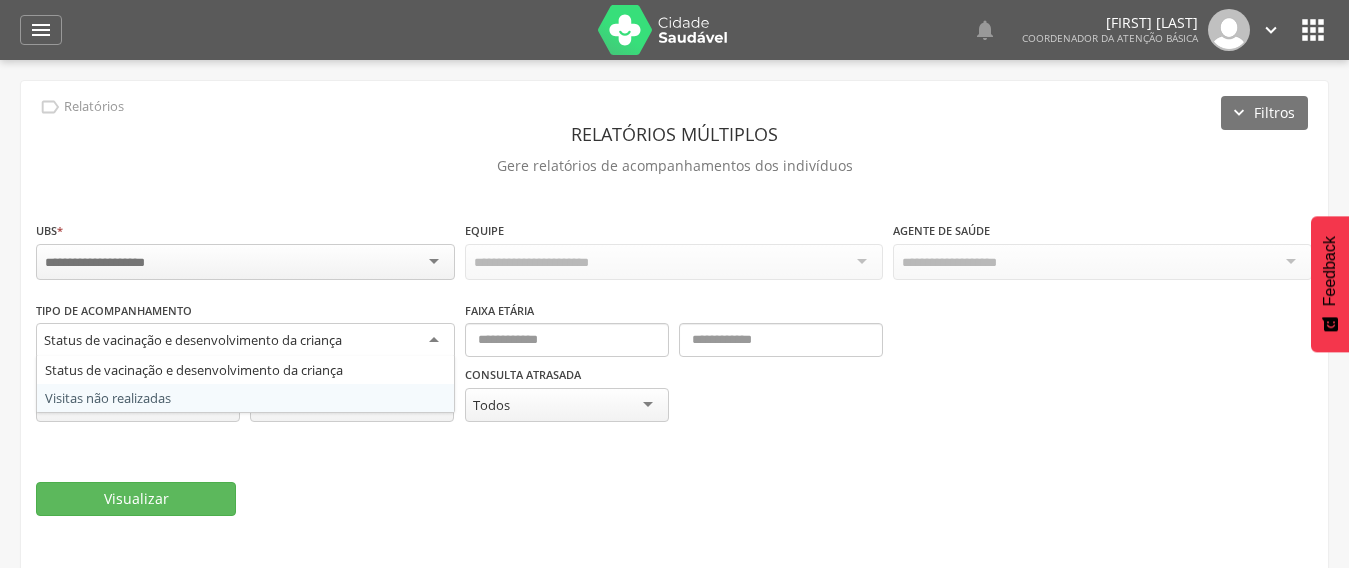 click on "**********" at bounding box center [674, 368] 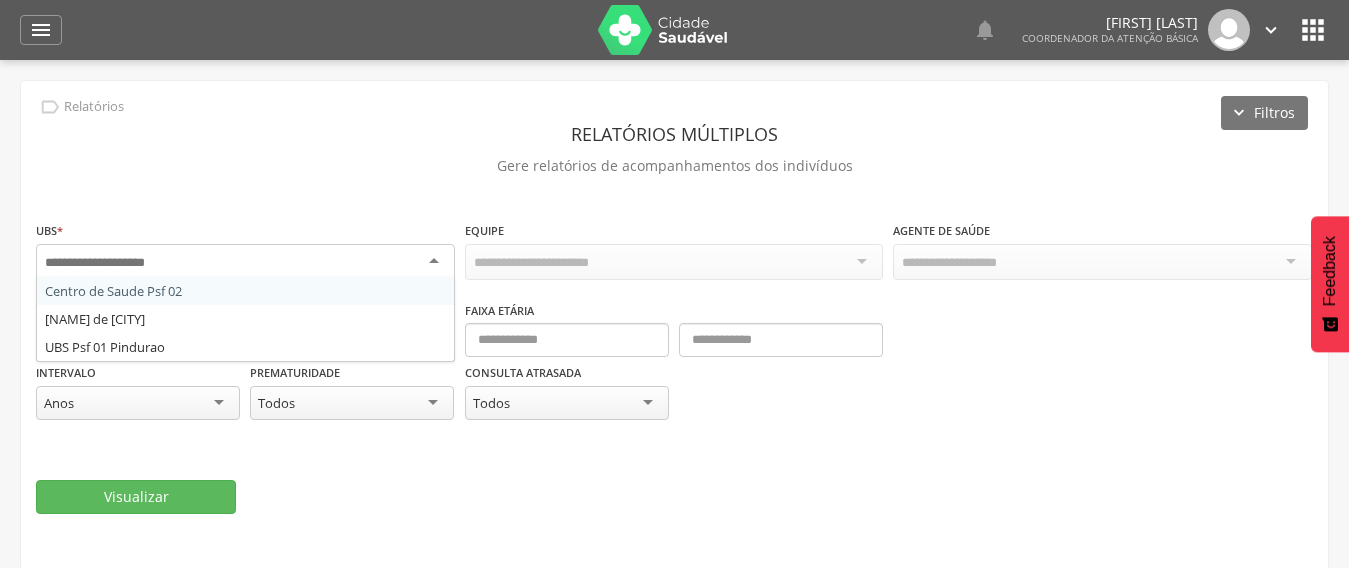 click at bounding box center [245, 262] 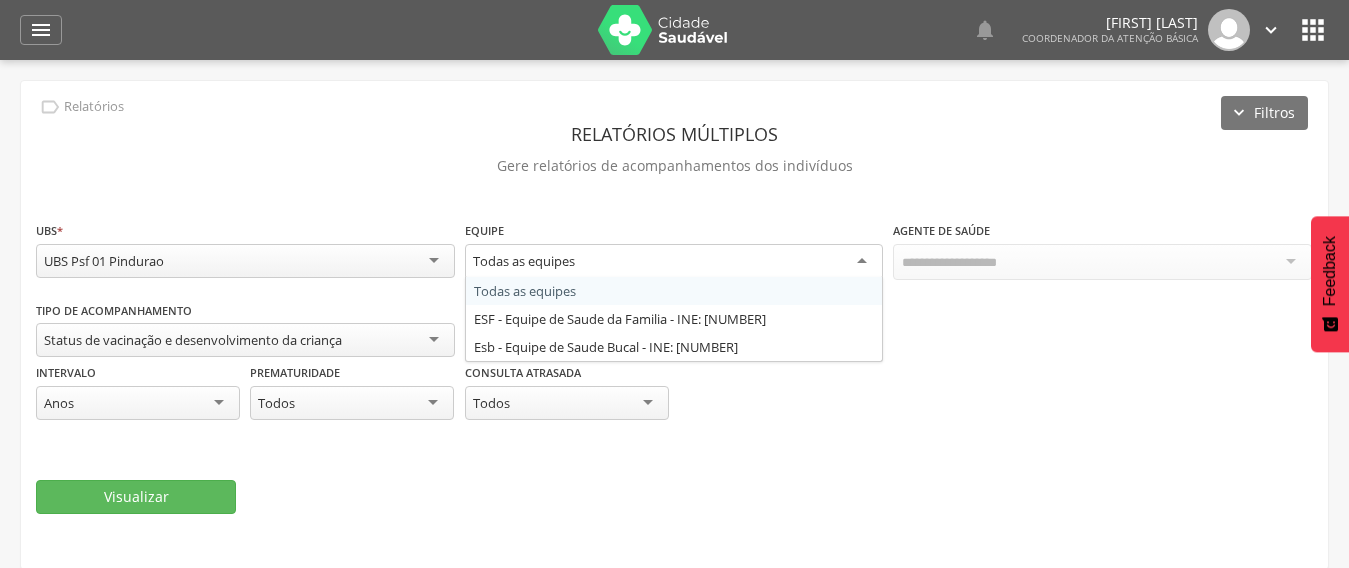click on "Todas as equipes" at bounding box center (674, 262) 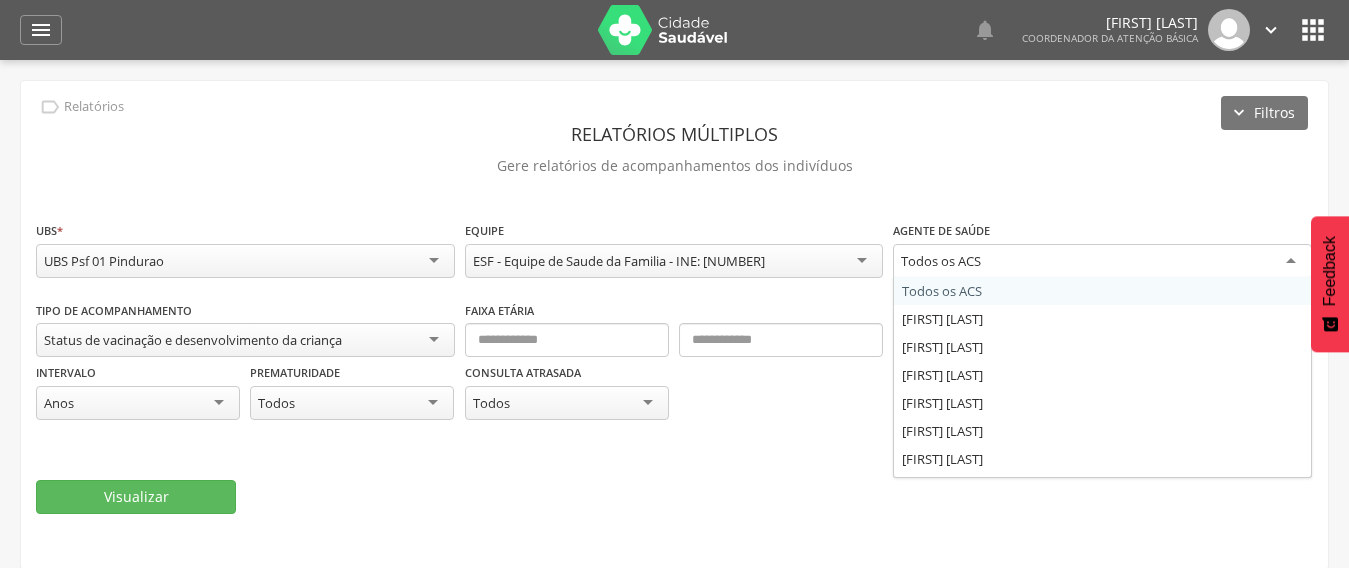 click on "Todos os ACS" at bounding box center (941, 261) 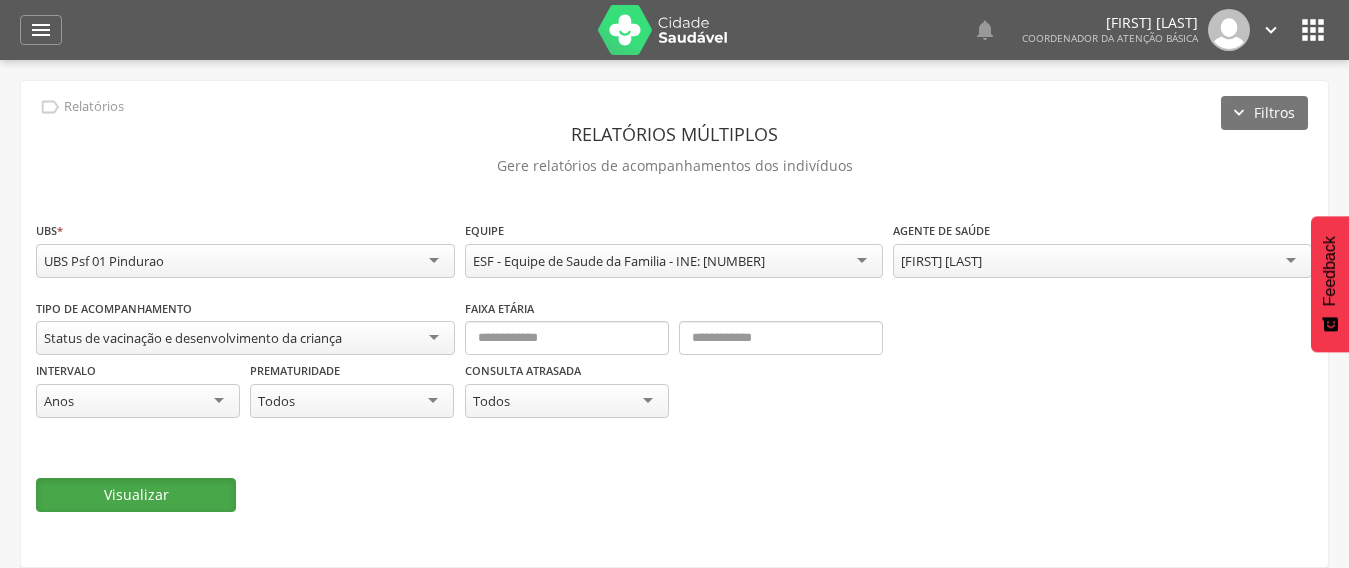 click on "Visualizar" at bounding box center [136, 495] 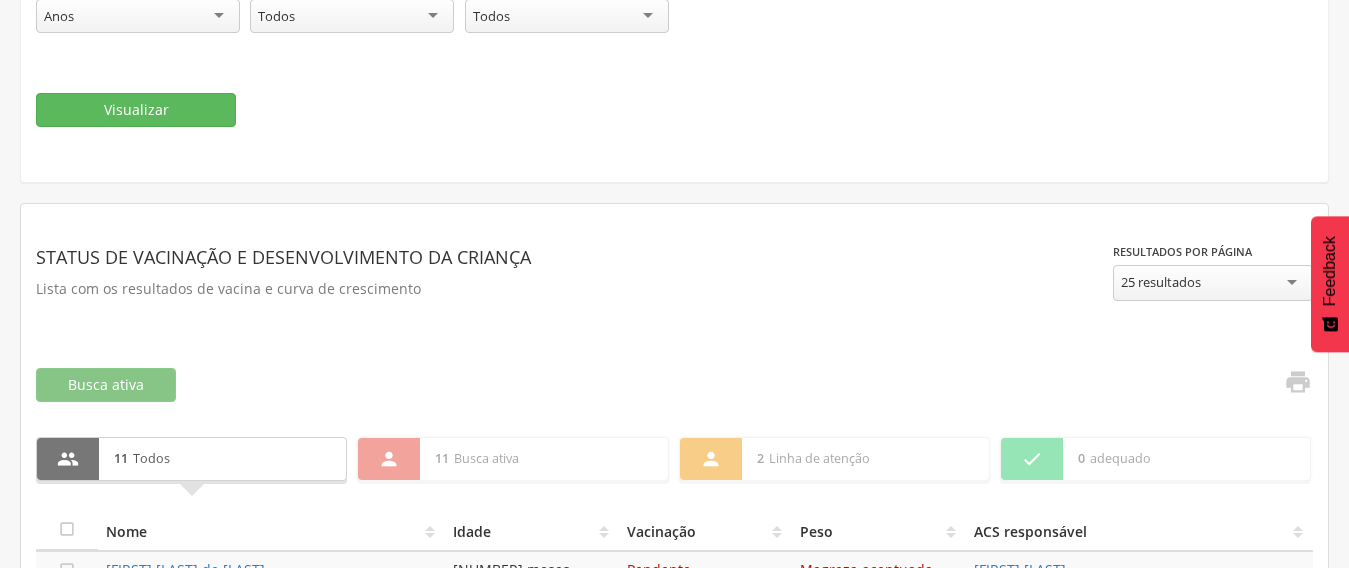 scroll, scrollTop: 200, scrollLeft: 0, axis: vertical 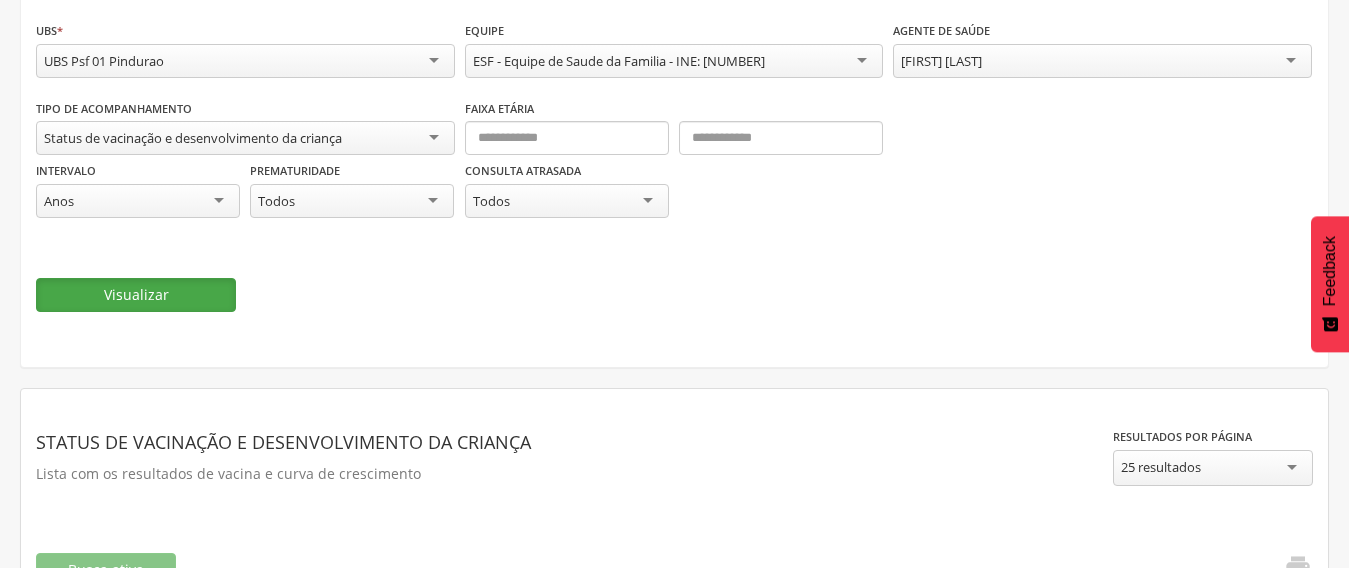 click on "Visualizar" at bounding box center [136, 295] 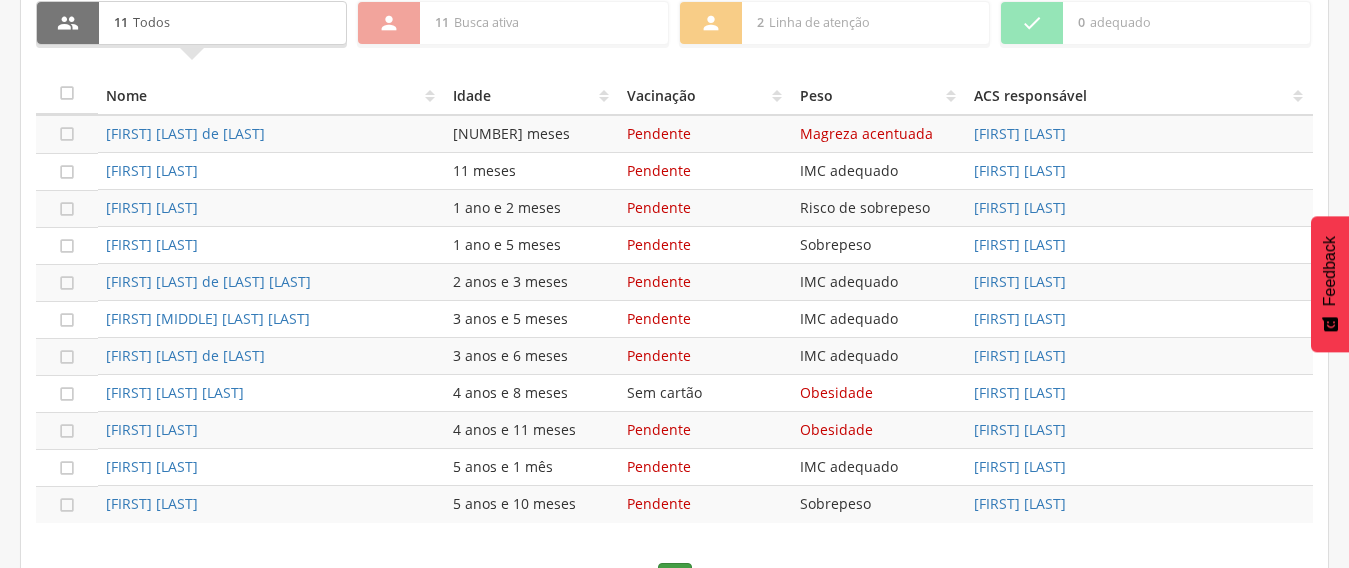 scroll, scrollTop: 786, scrollLeft: 0, axis: vertical 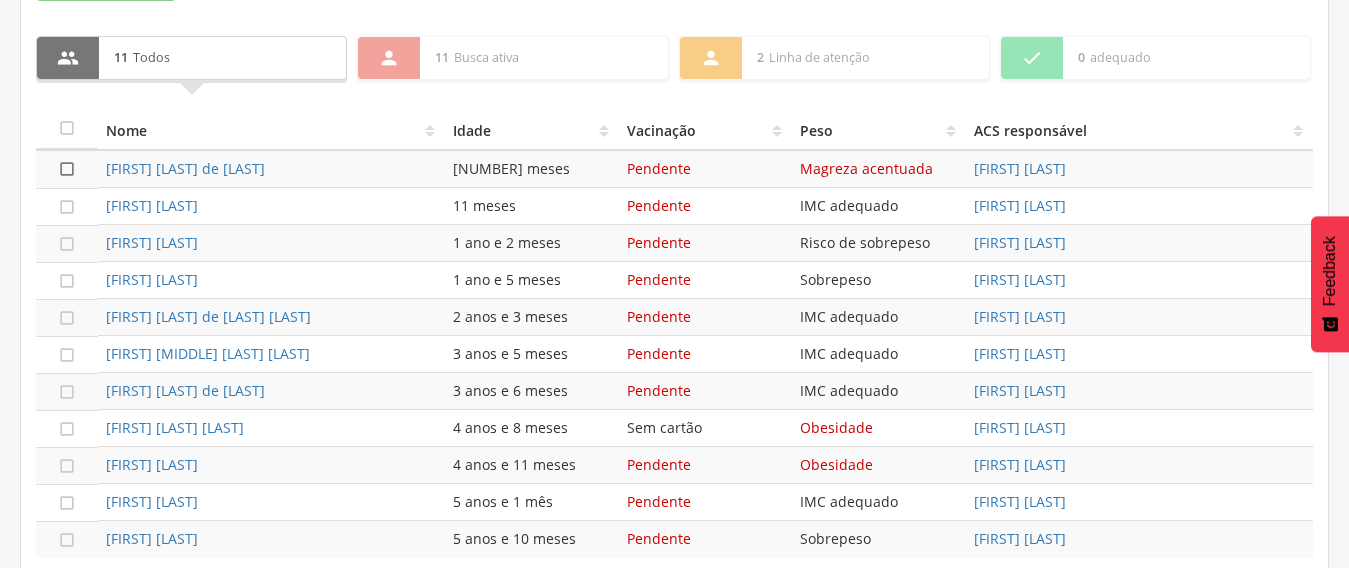 click on "" at bounding box center [67, 169] 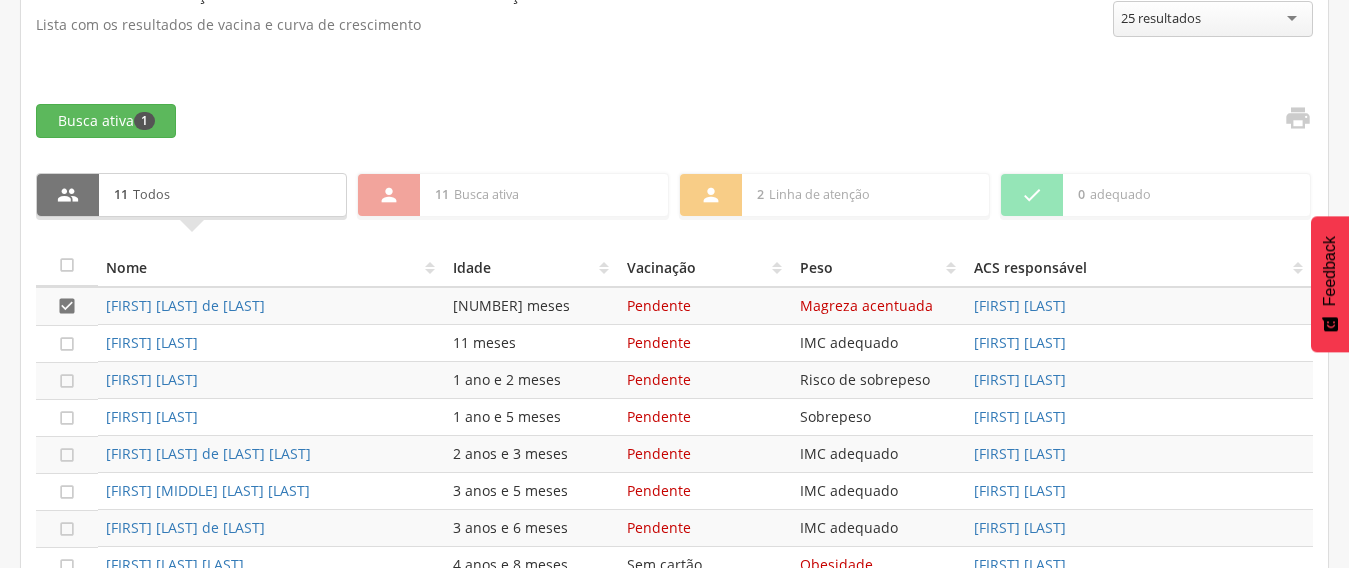 scroll, scrollTop: 686, scrollLeft: 0, axis: vertical 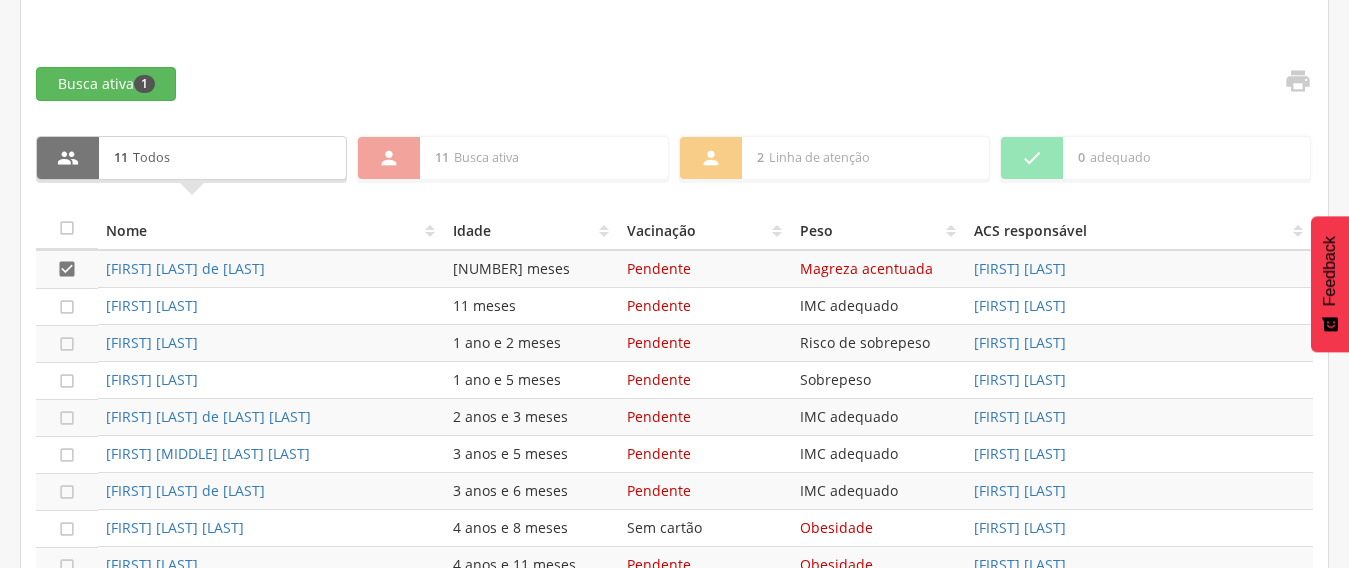 click on "" at bounding box center (67, 269) 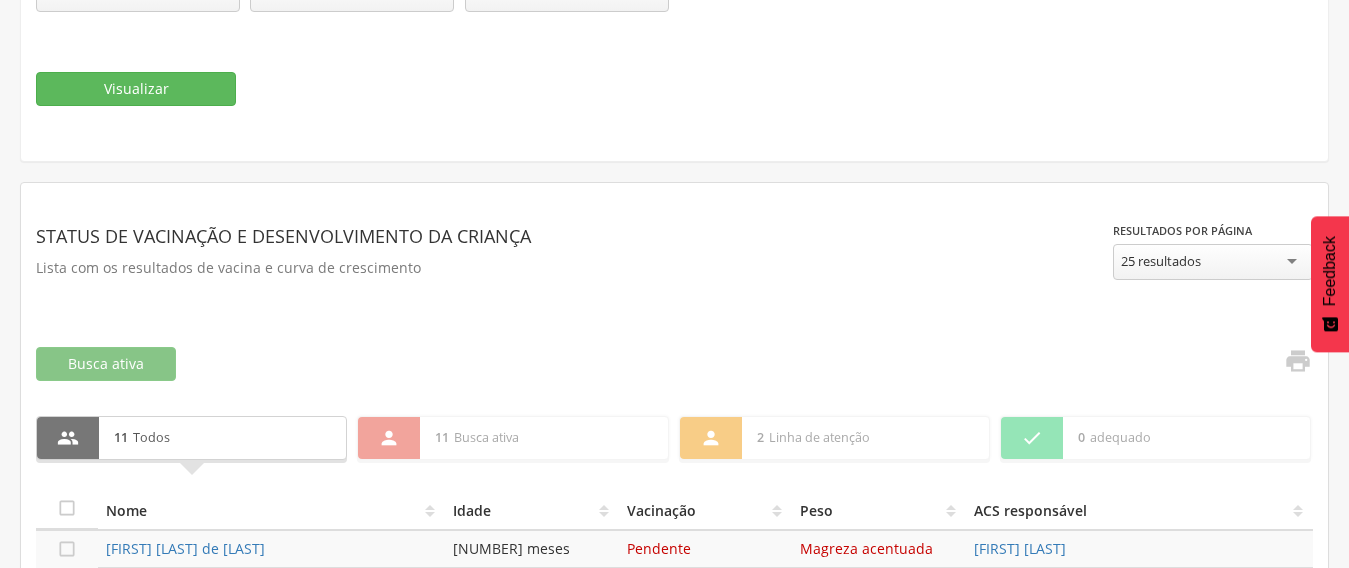 scroll, scrollTop: 386, scrollLeft: 0, axis: vertical 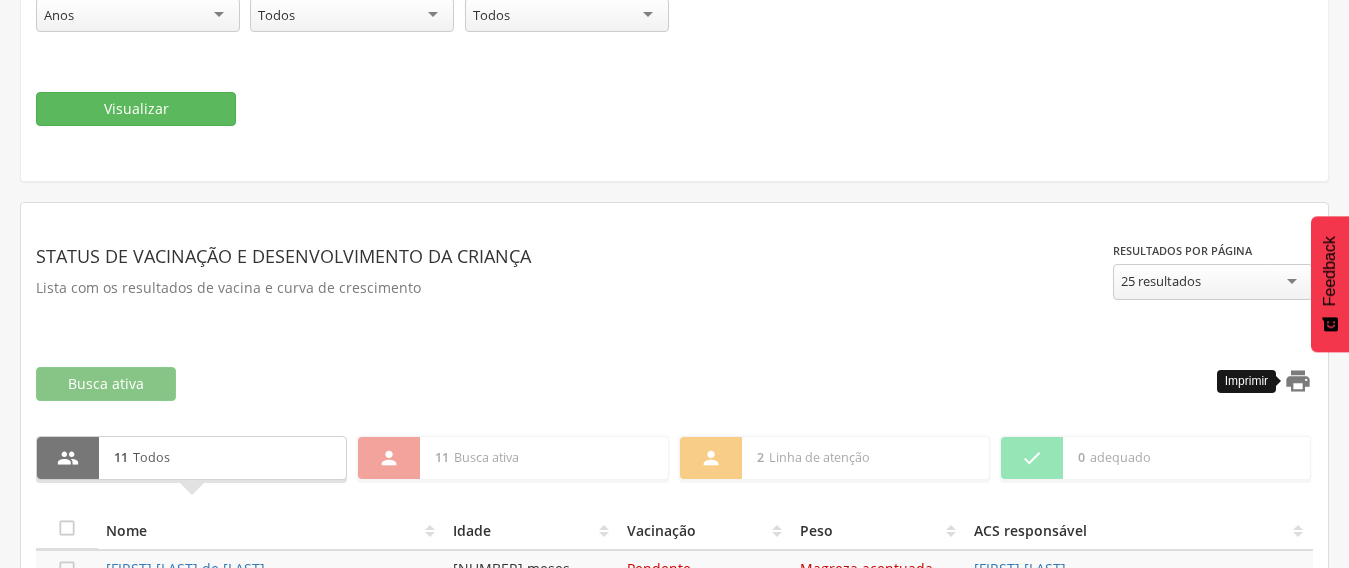 click on "" at bounding box center [1298, 381] 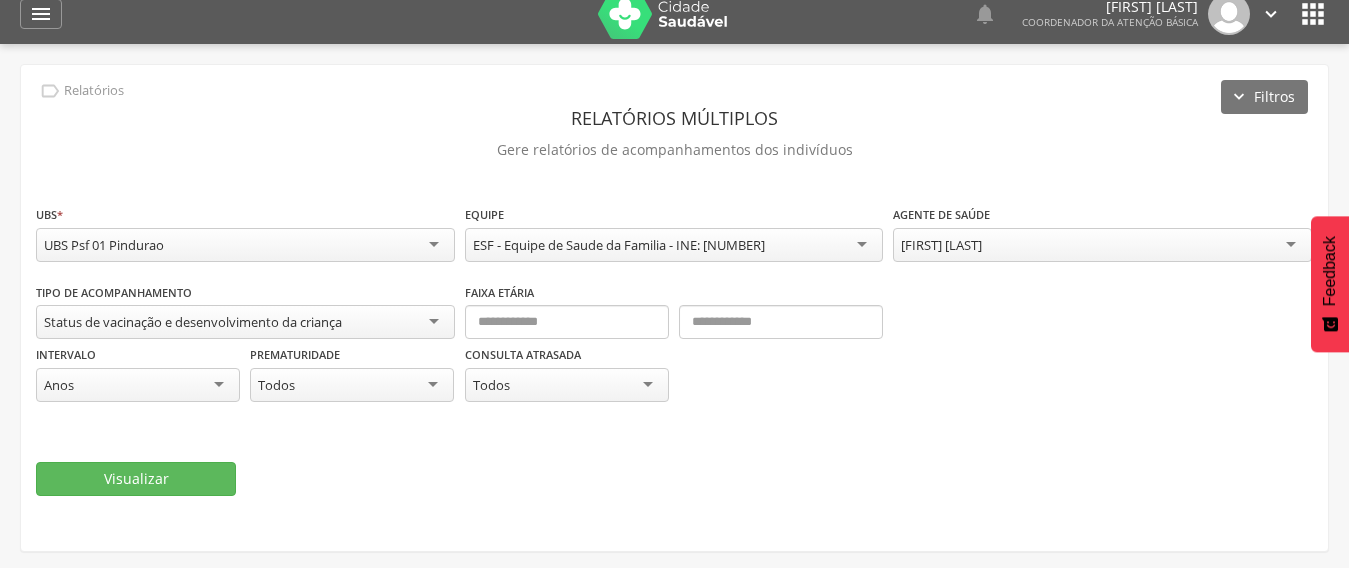 scroll, scrollTop: 0, scrollLeft: 0, axis: both 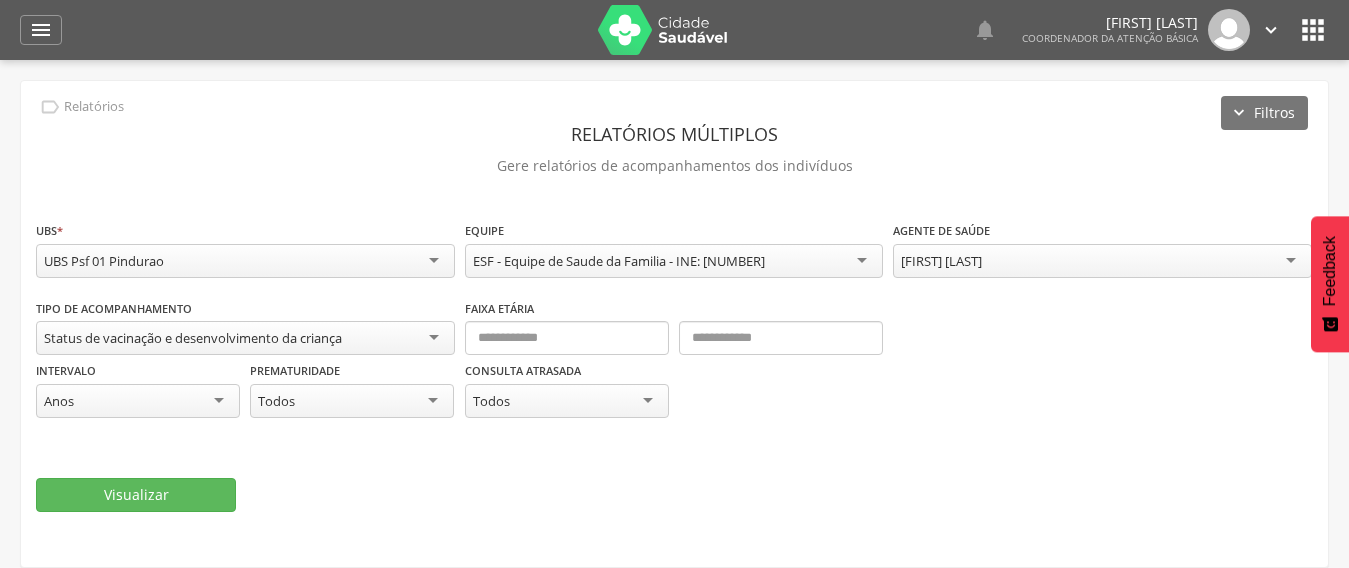click on "Status de vacinação e desenvolvimento da criança" at bounding box center (193, 338) 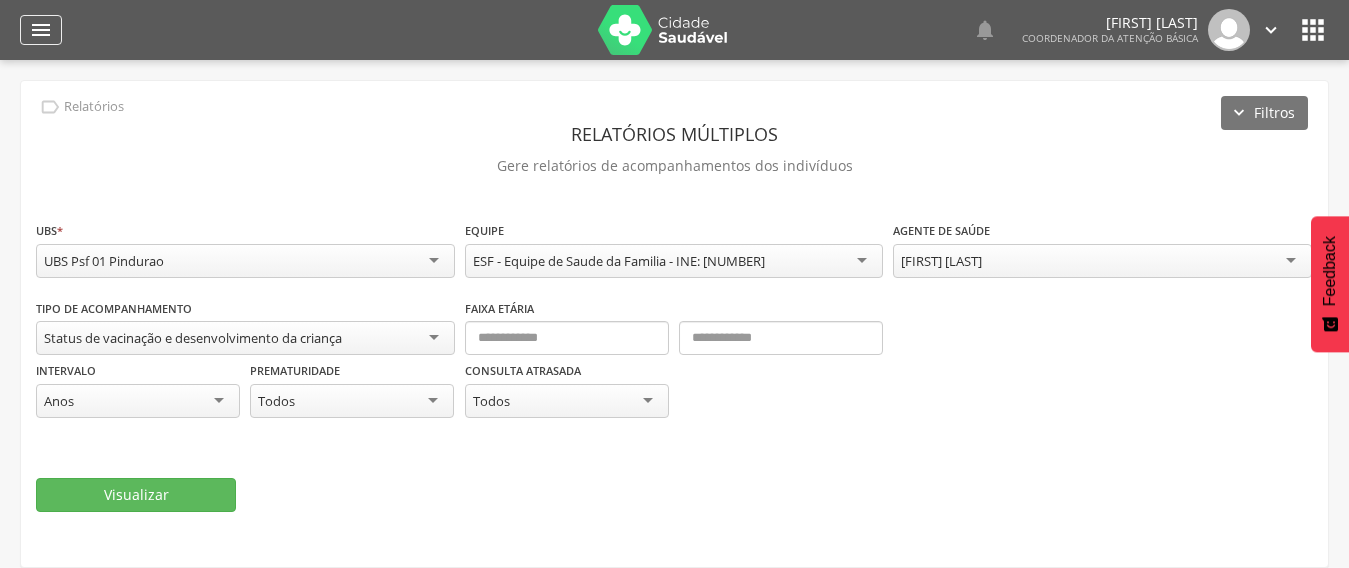 click on "" at bounding box center (41, 30) 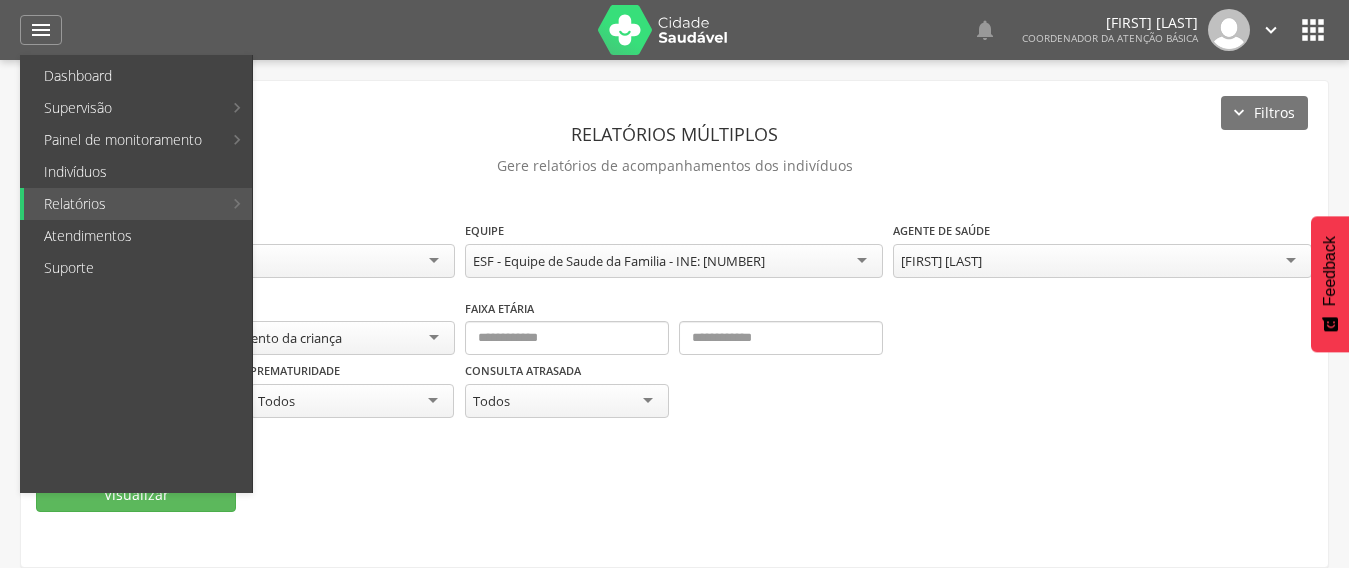 click on "" at bounding box center [1313, 30] 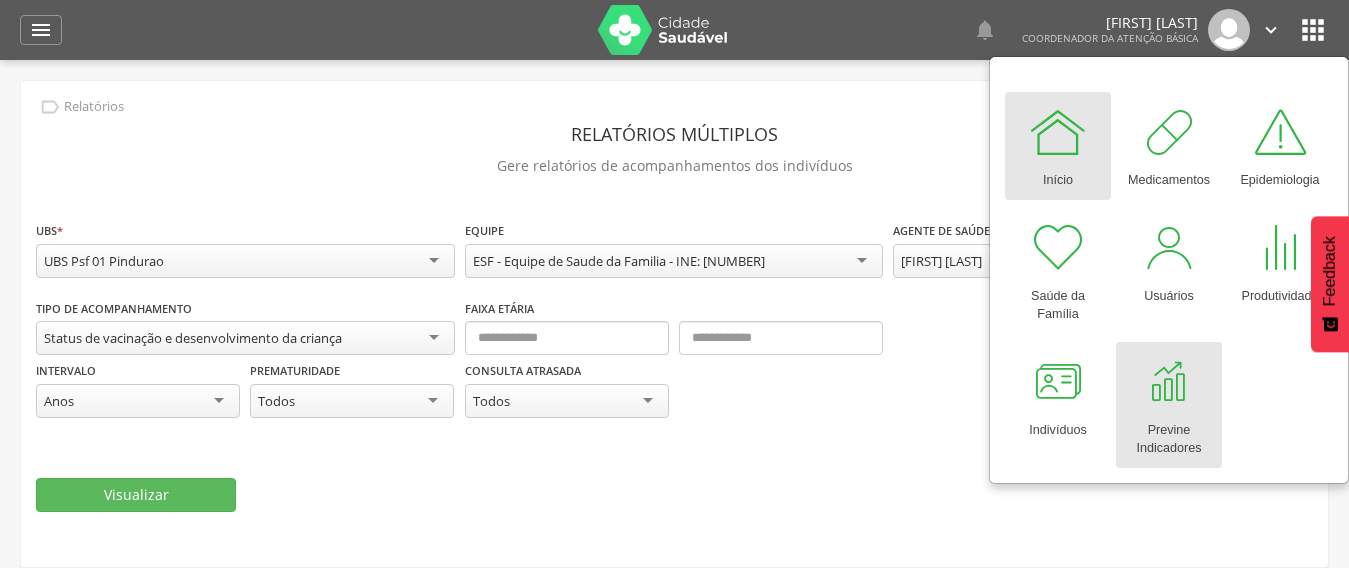 click at bounding box center (1169, 382) 